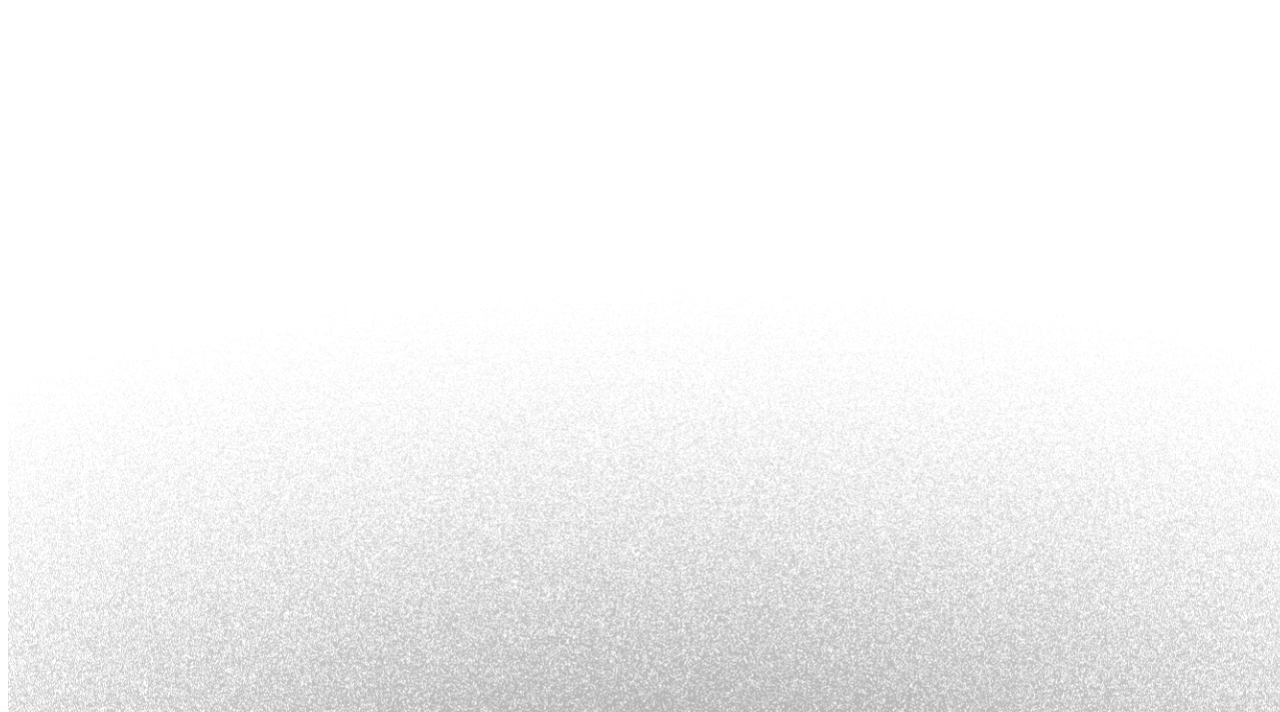scroll, scrollTop: 0, scrollLeft: 0, axis: both 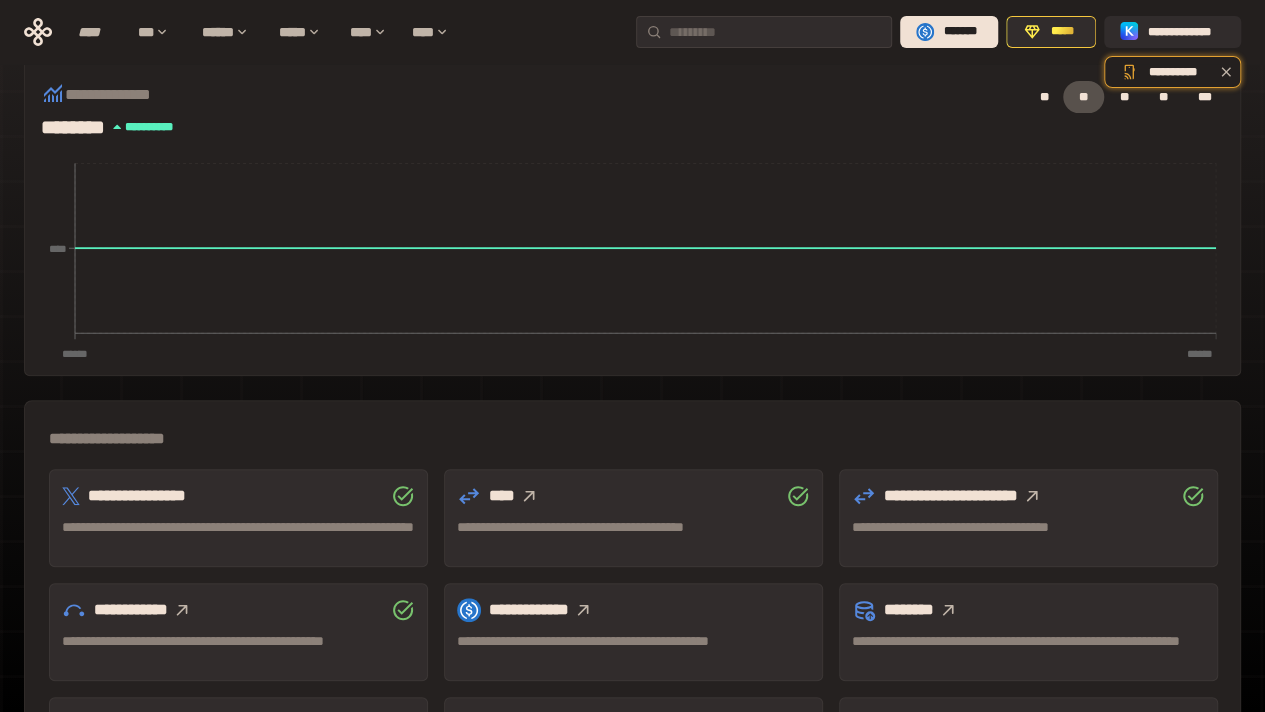 click 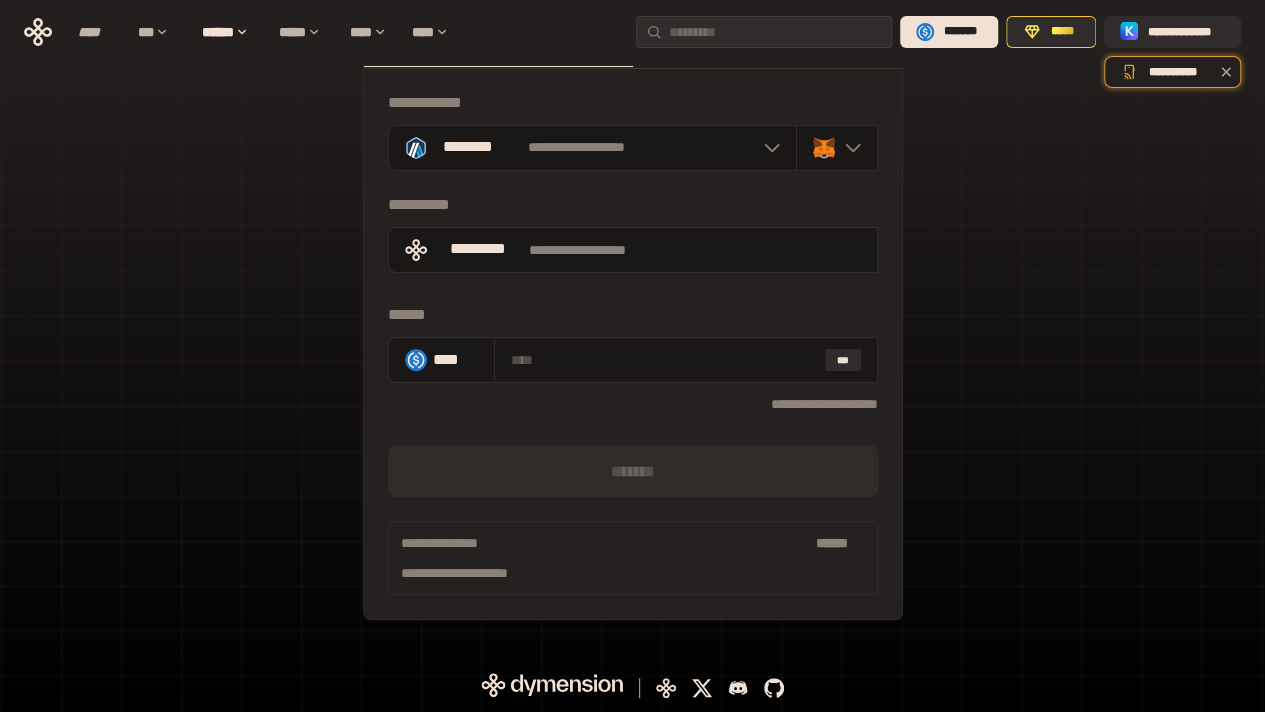 scroll, scrollTop: 74, scrollLeft: 0, axis: vertical 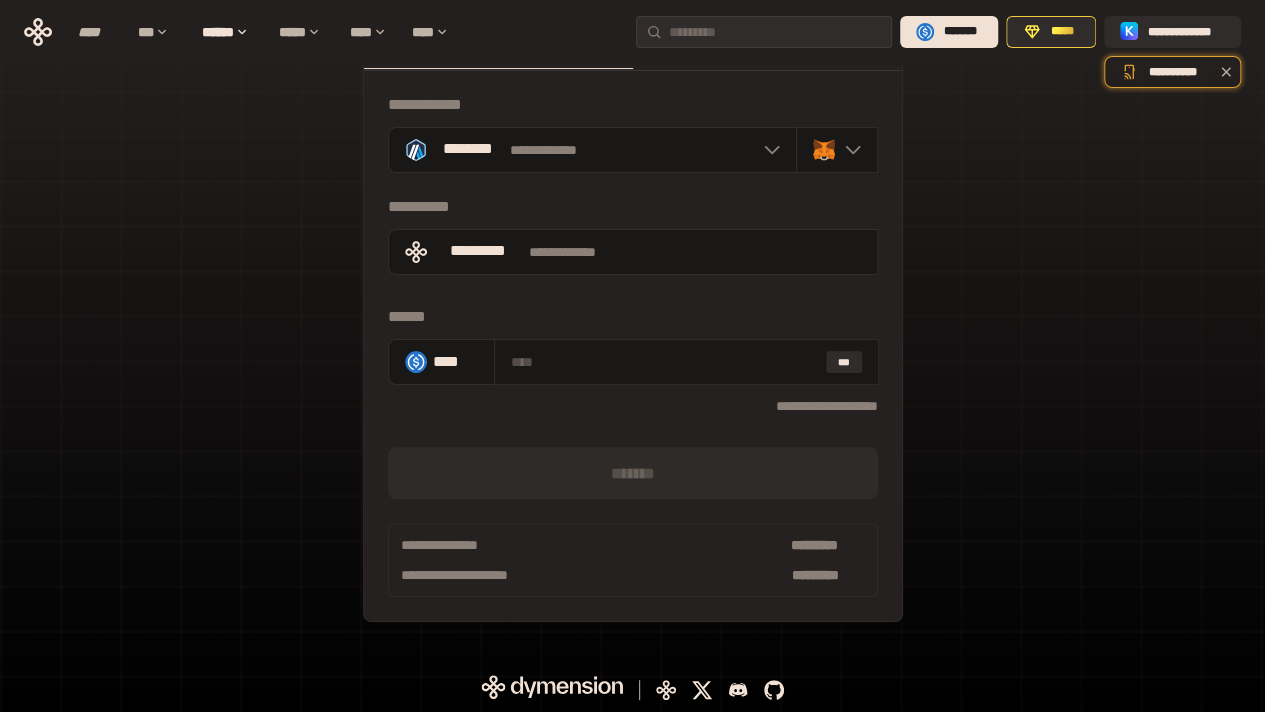 click on "**********" at bounding box center [632, 328] 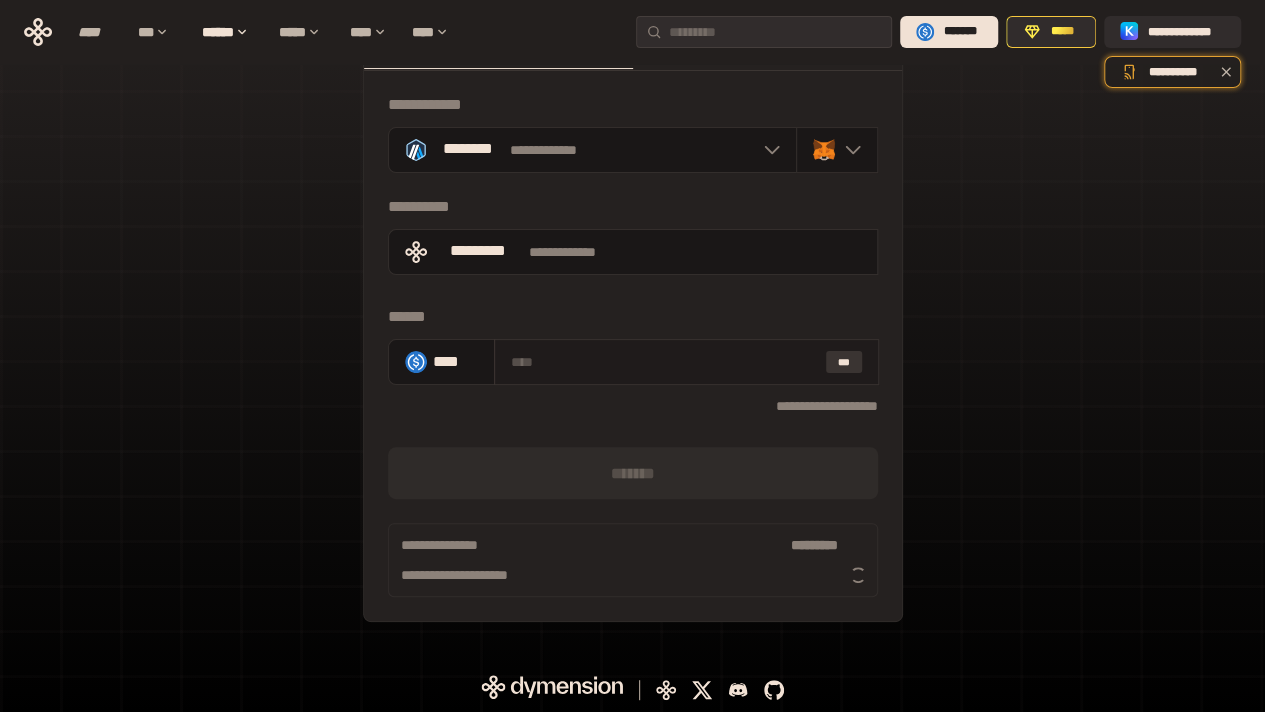 click on "***" at bounding box center (844, 362) 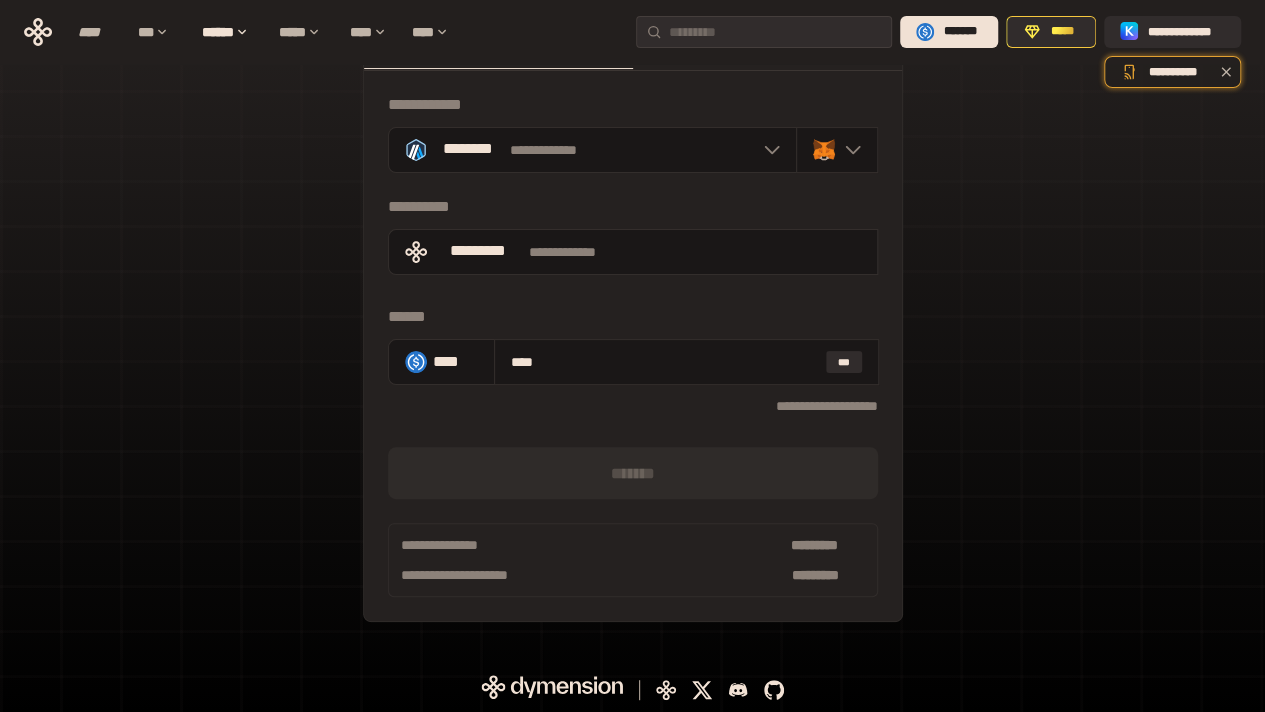 click on "*******" at bounding box center [633, 473] 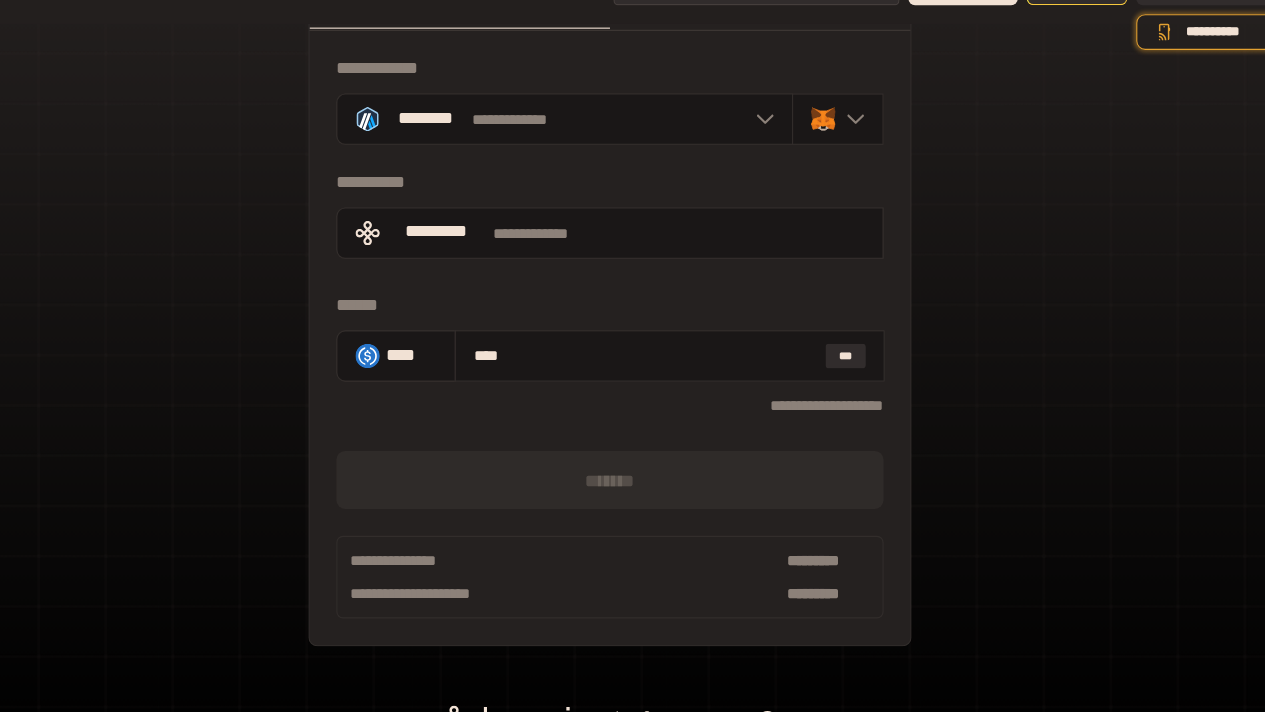 scroll, scrollTop: 74, scrollLeft: 0, axis: vertical 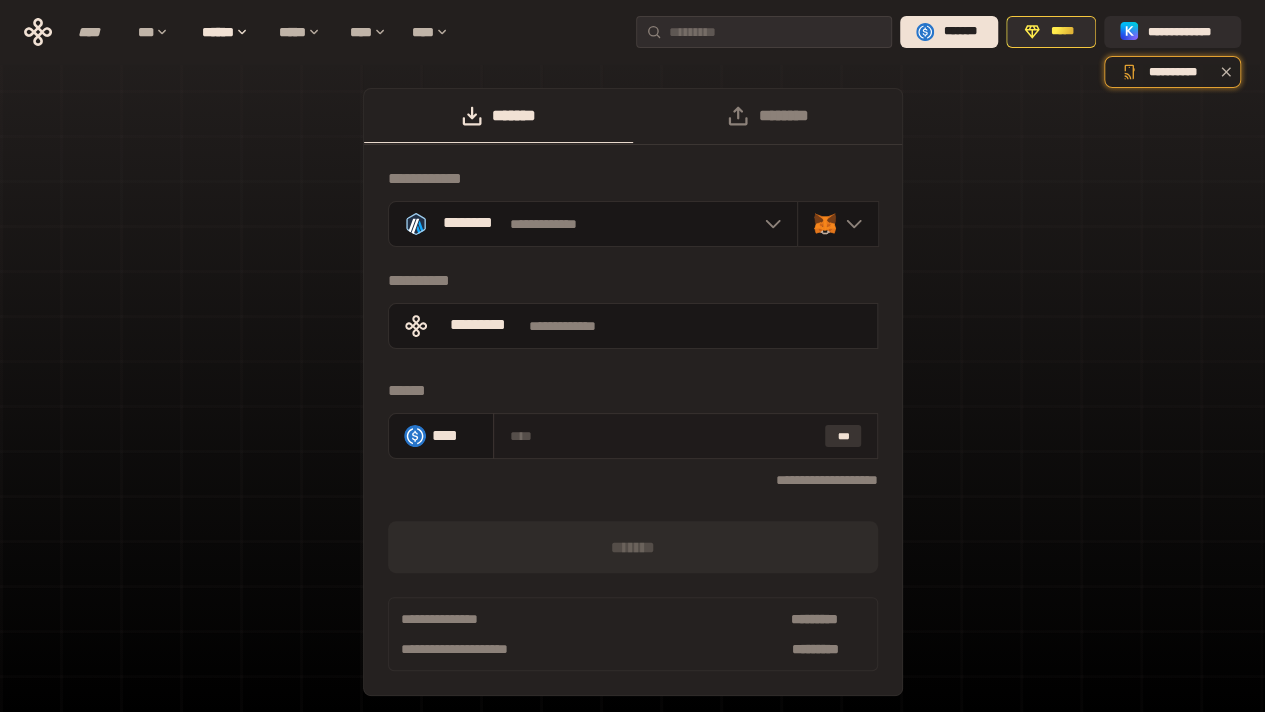 click on "***" at bounding box center [843, 436] 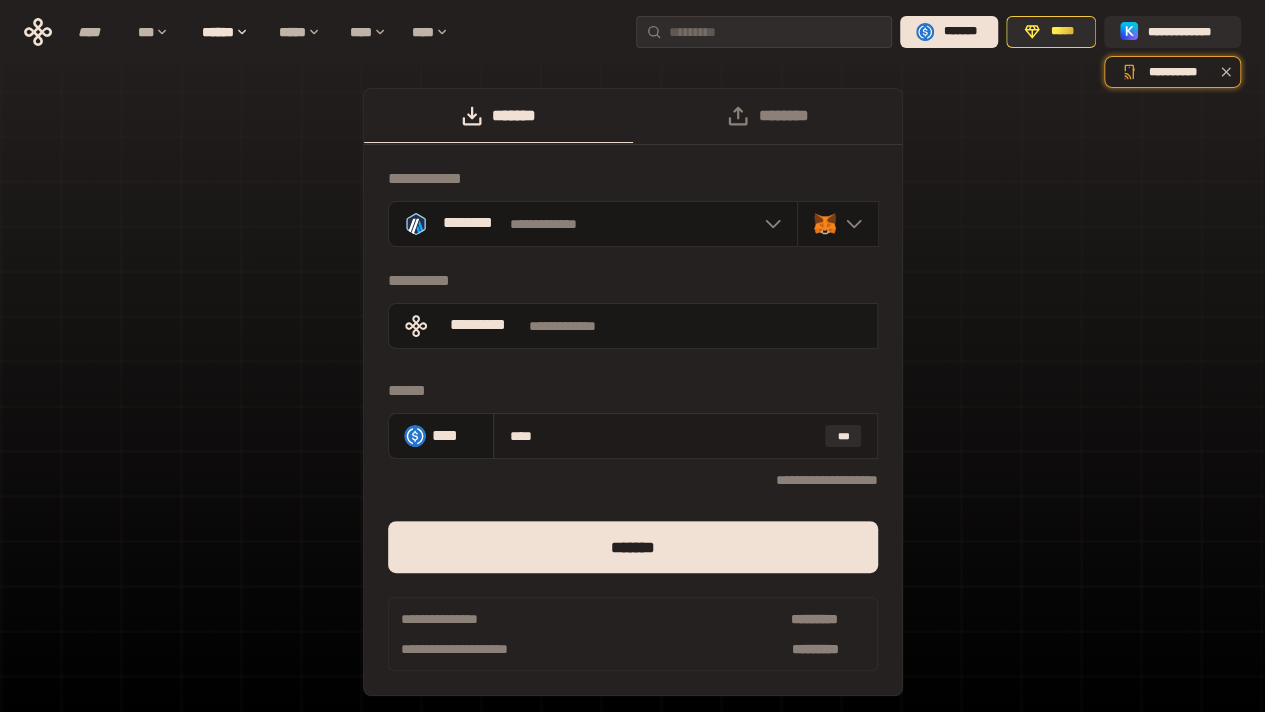 click on "****" at bounding box center (663, 436) 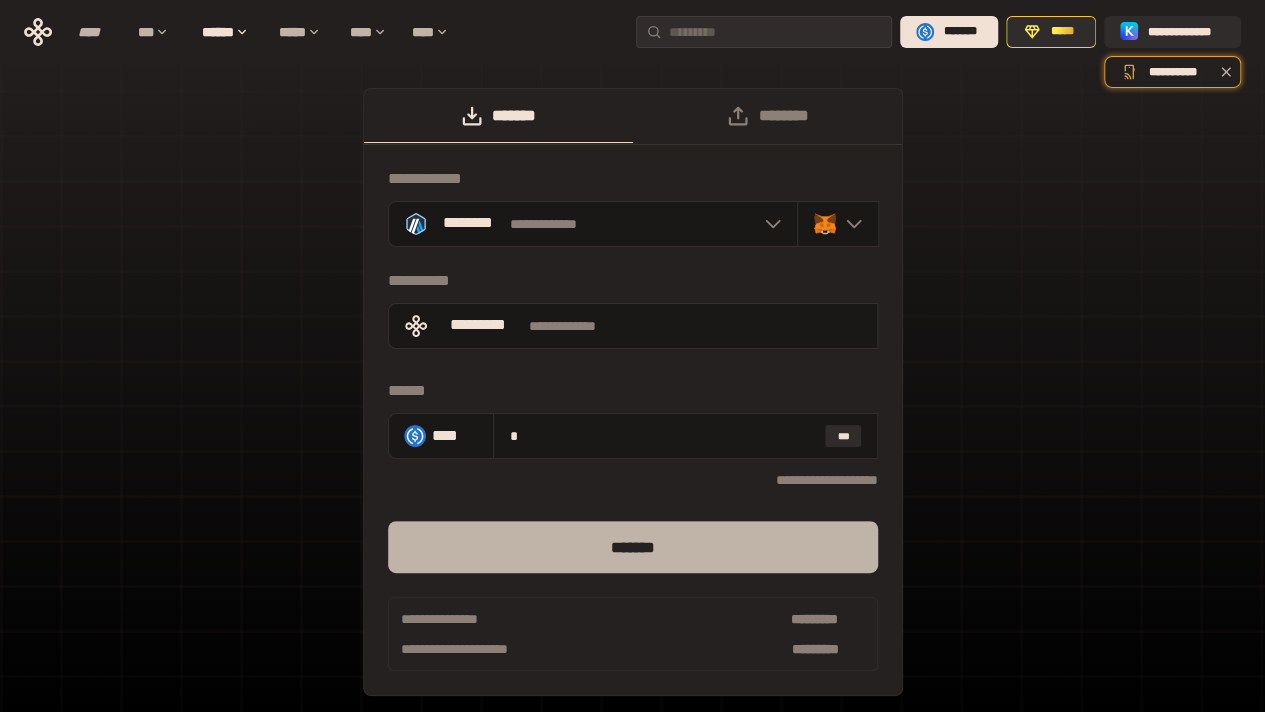 type on "*" 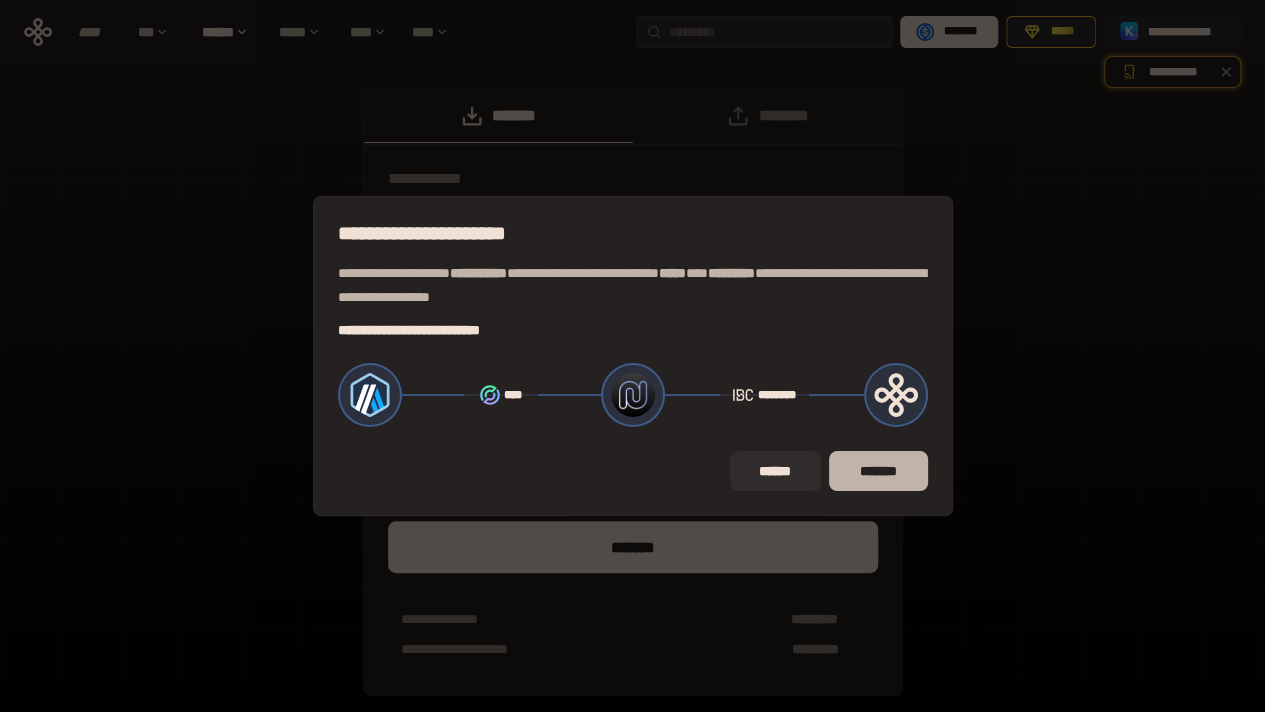 click on "*******" at bounding box center [878, 471] 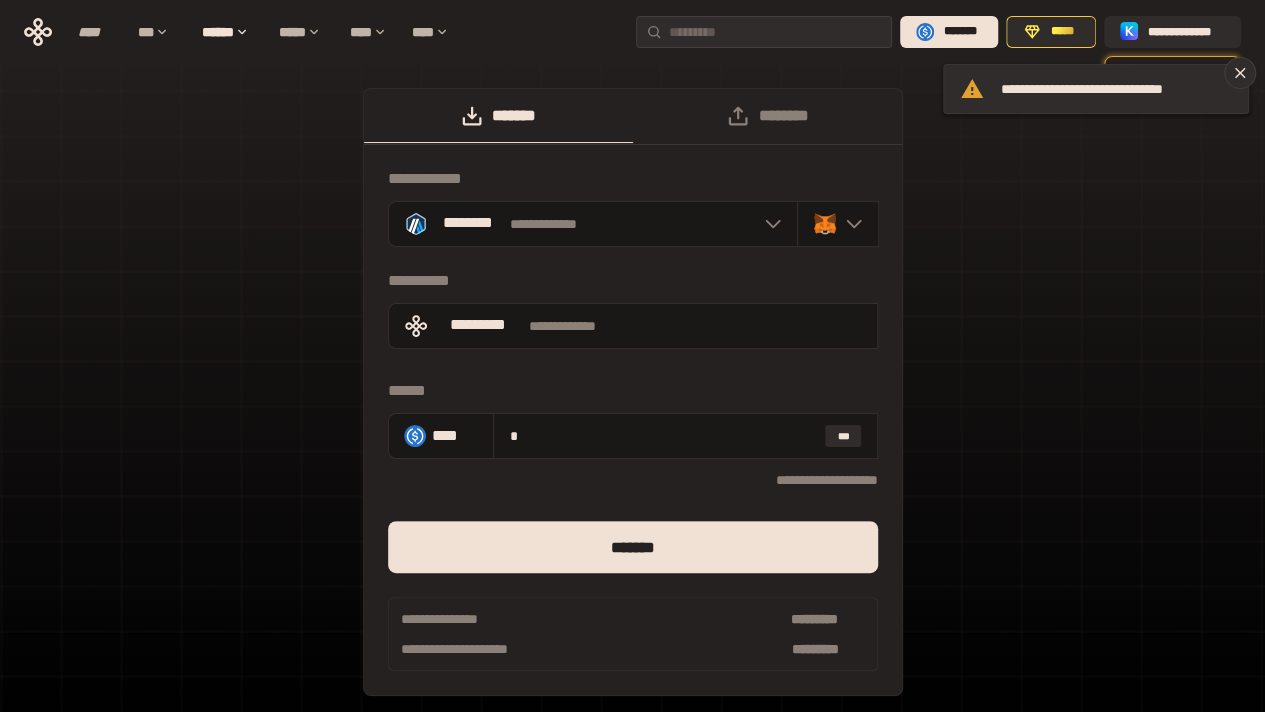 click on "**********" at bounding box center (632, 402) 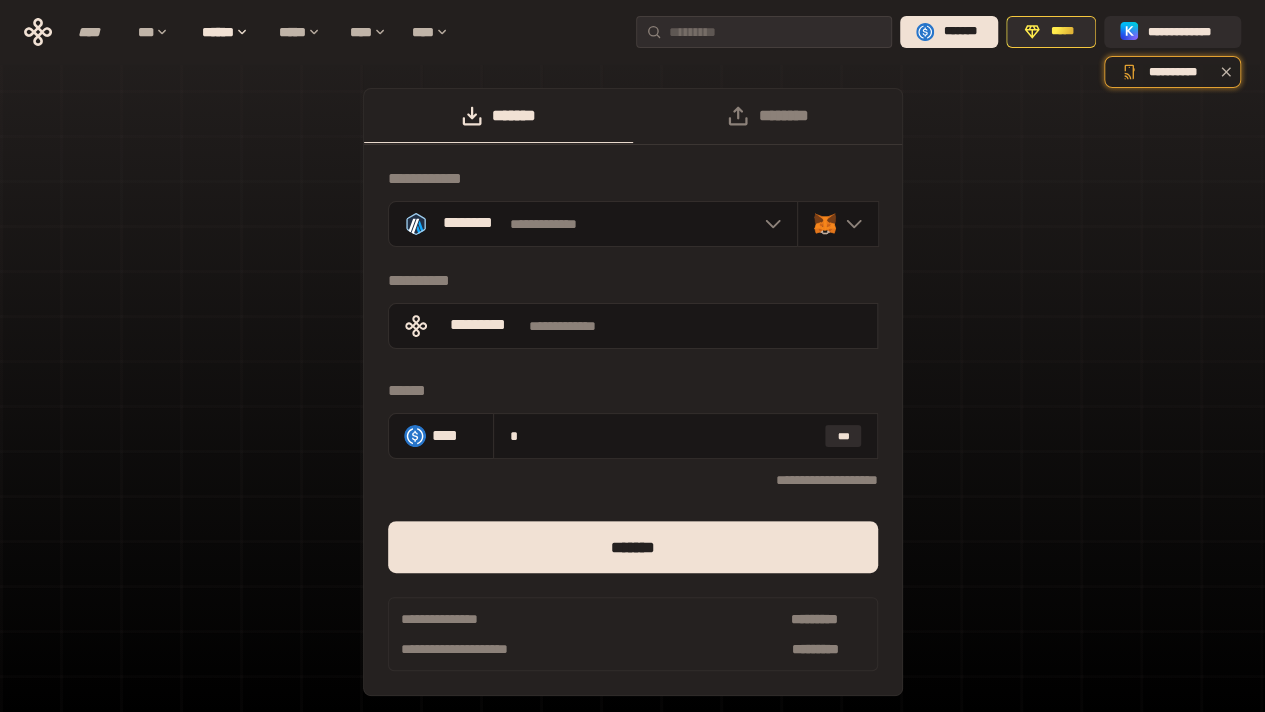 click on "**********" at bounding box center (633, 542) 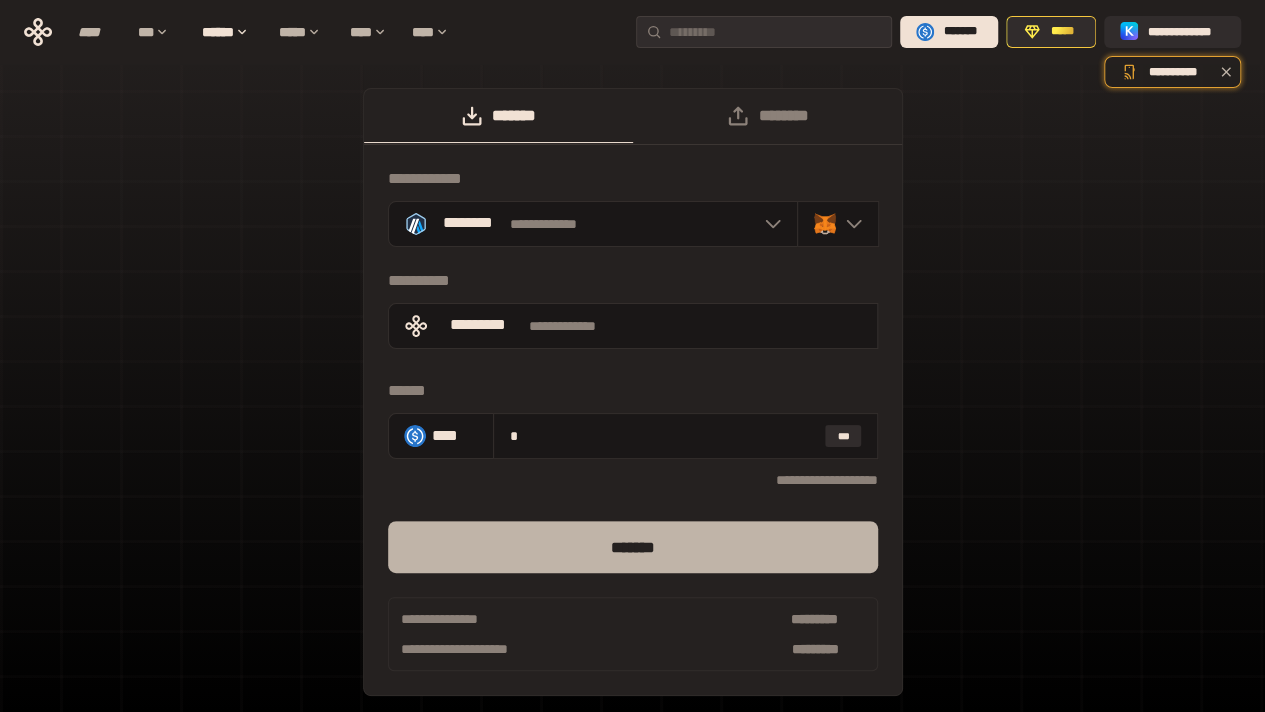 click on "*******" at bounding box center [633, 547] 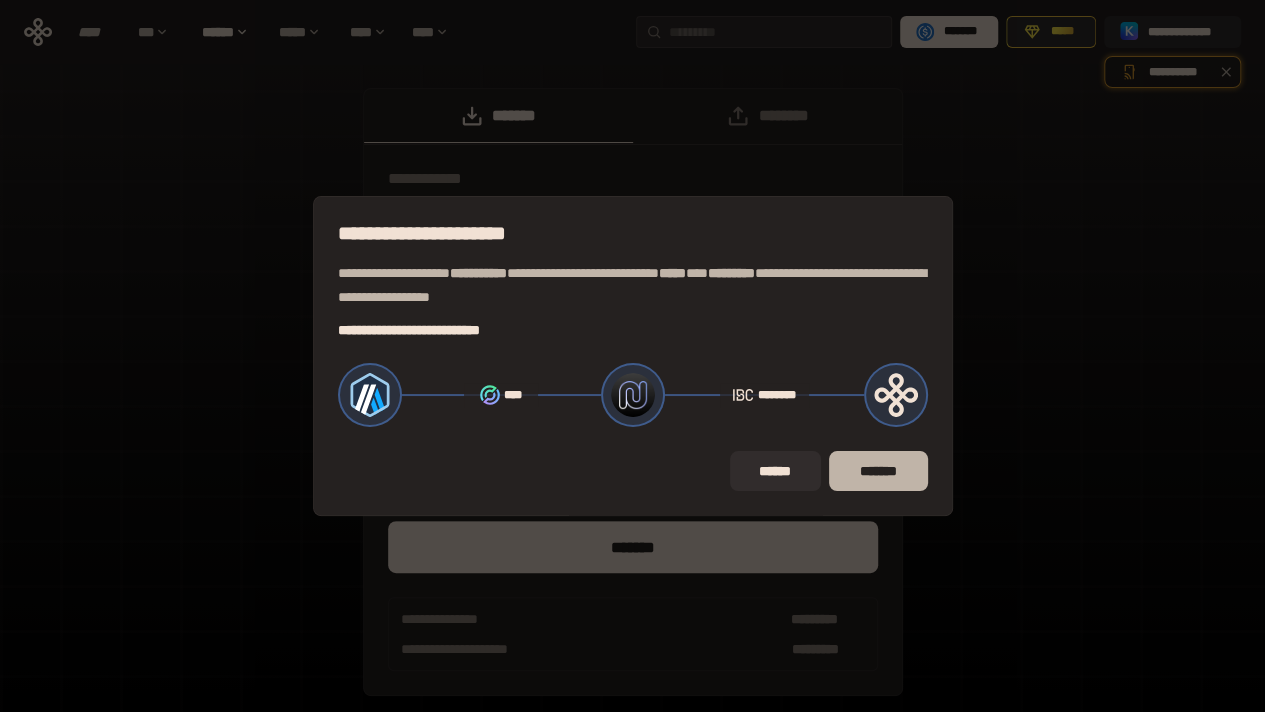 click on "*******" at bounding box center [878, 471] 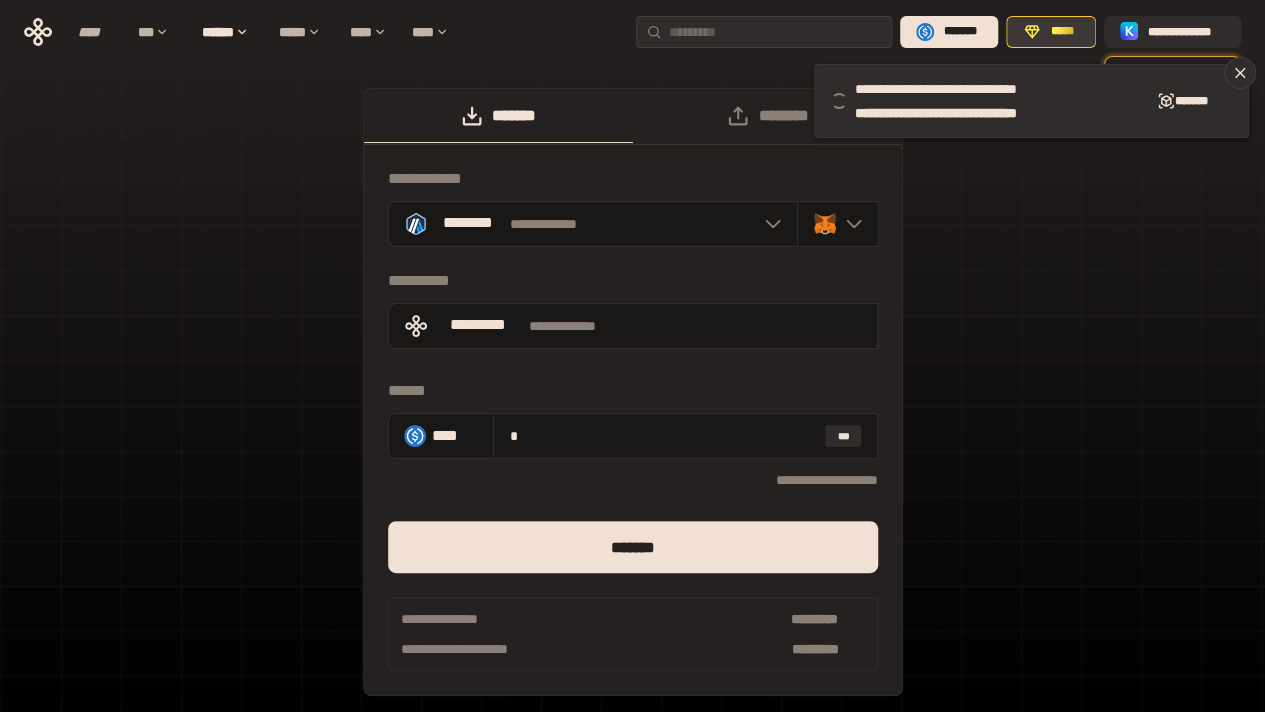 click on "*****" at bounding box center [1061, 32] 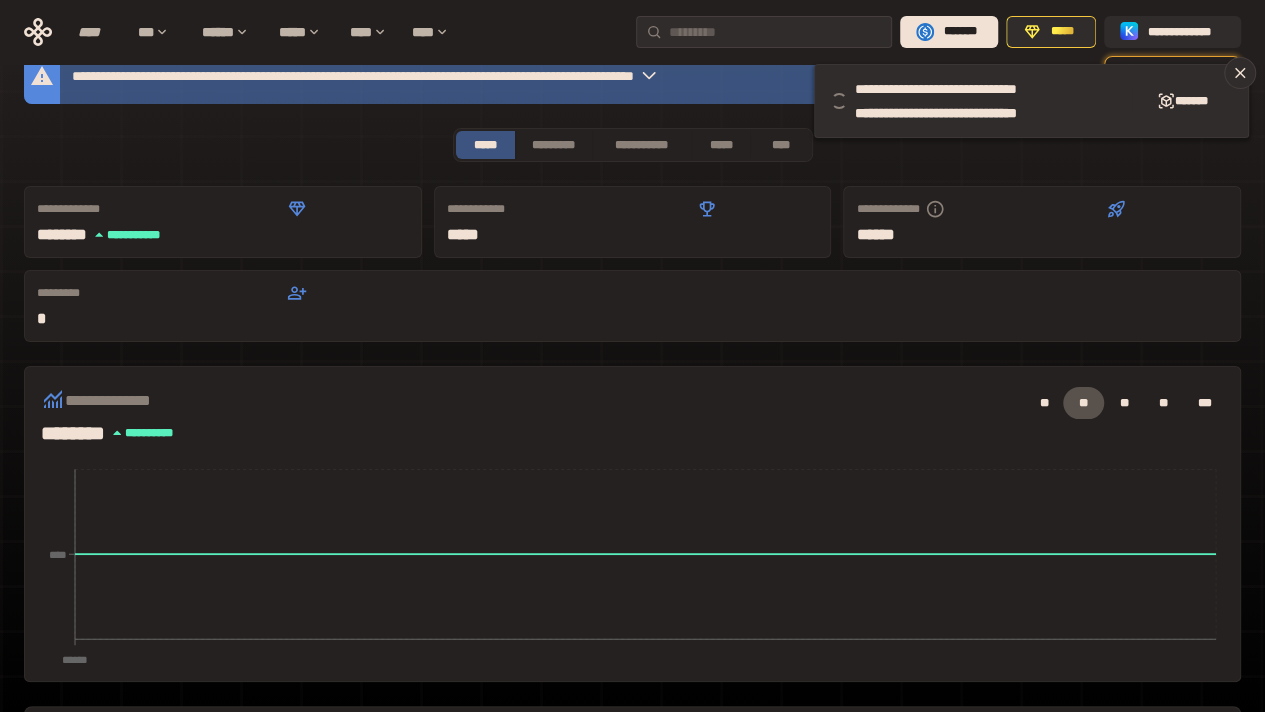 scroll, scrollTop: 37, scrollLeft: 0, axis: vertical 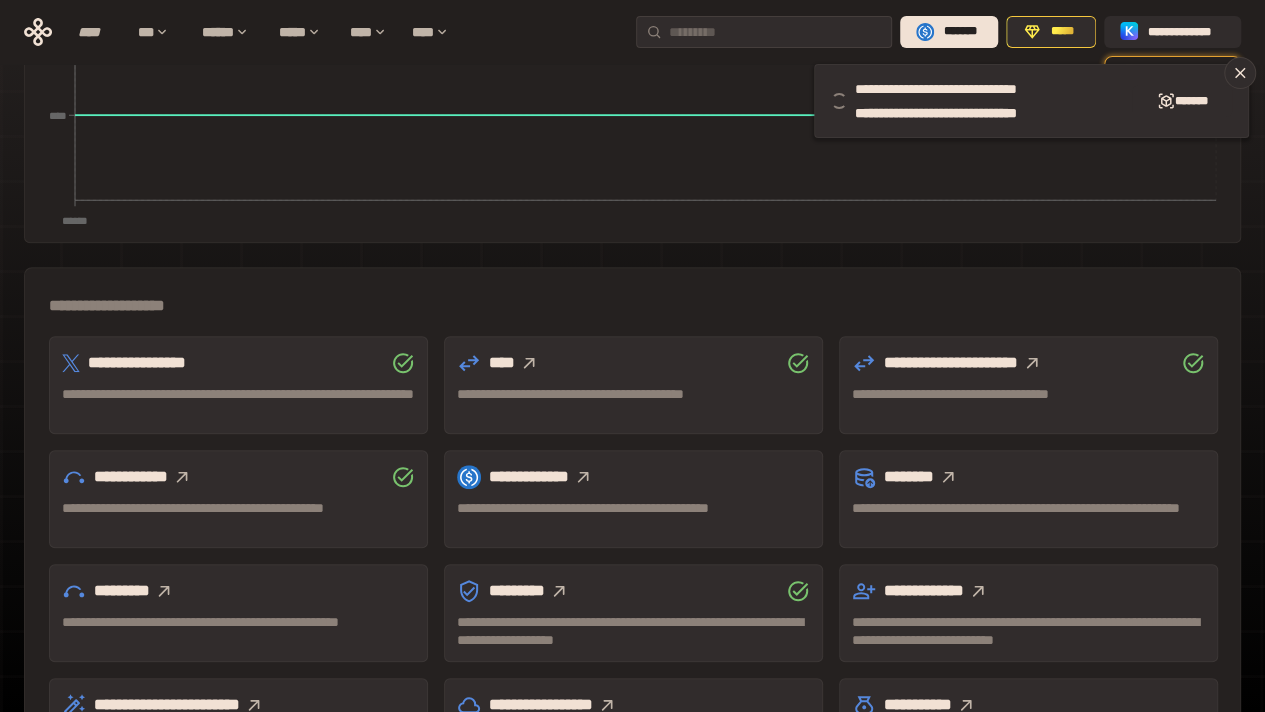 click 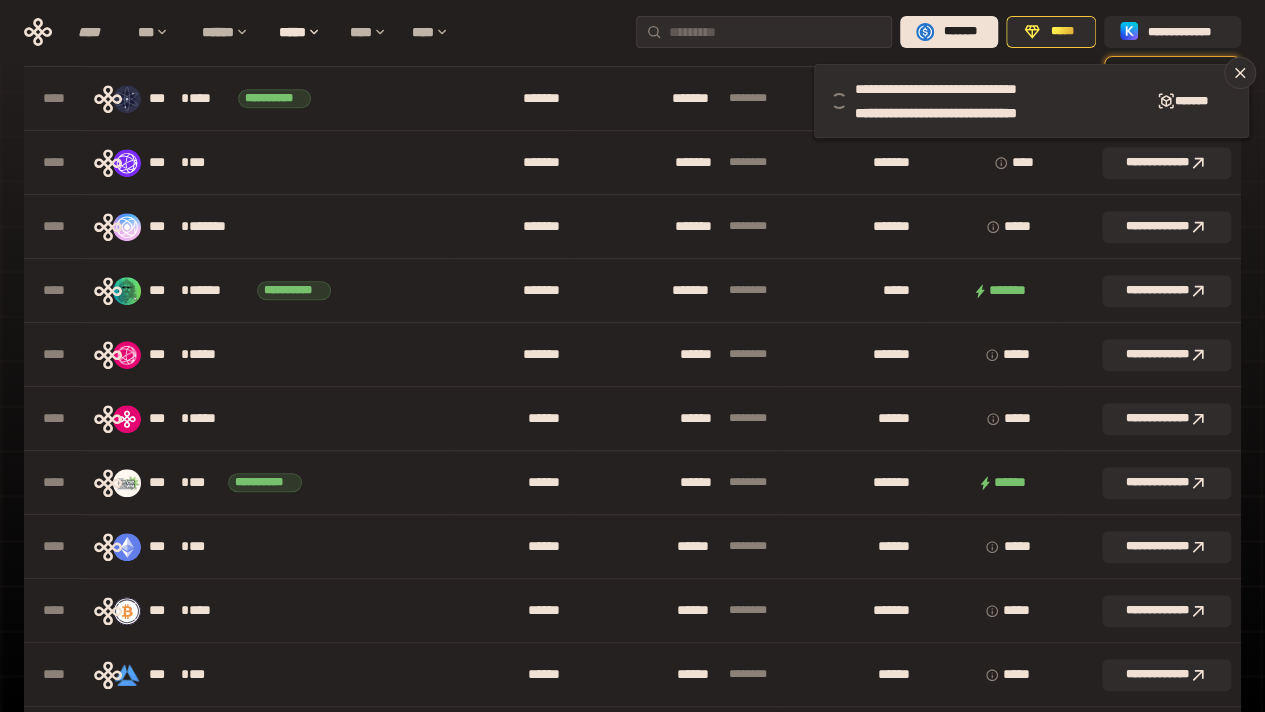 scroll, scrollTop: 0, scrollLeft: 0, axis: both 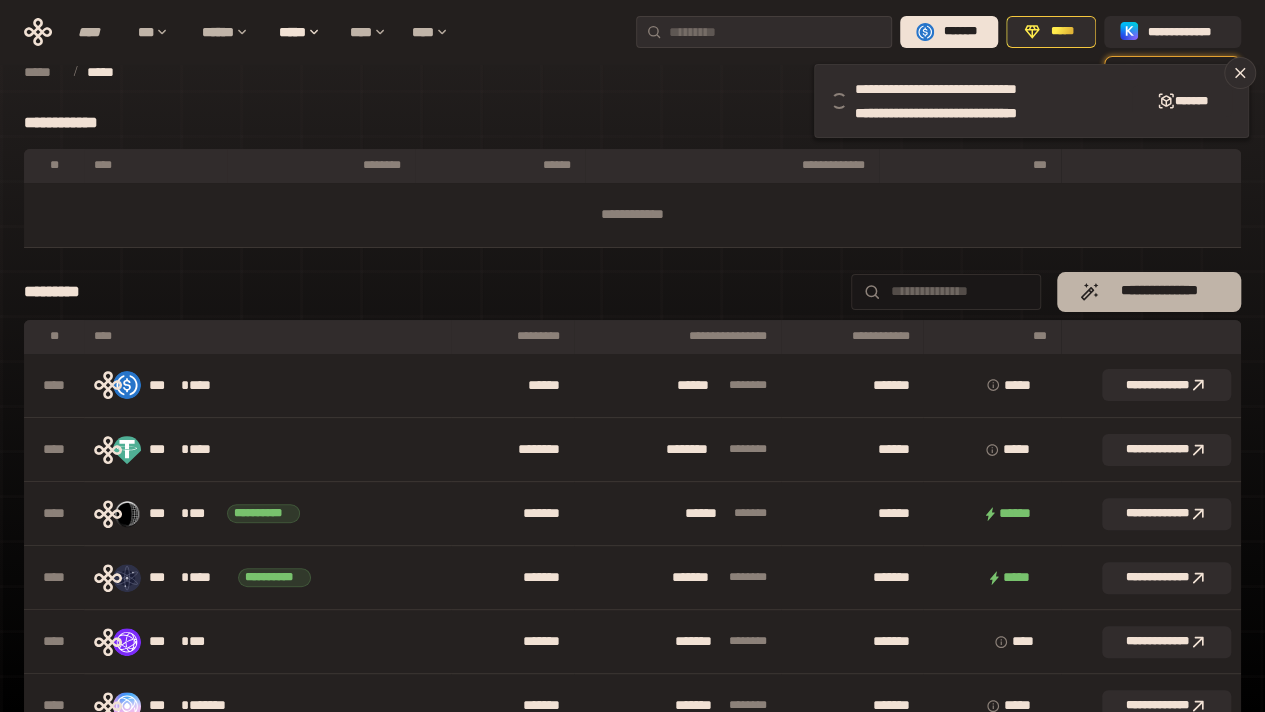 click on "**********" at bounding box center [1148, 292] 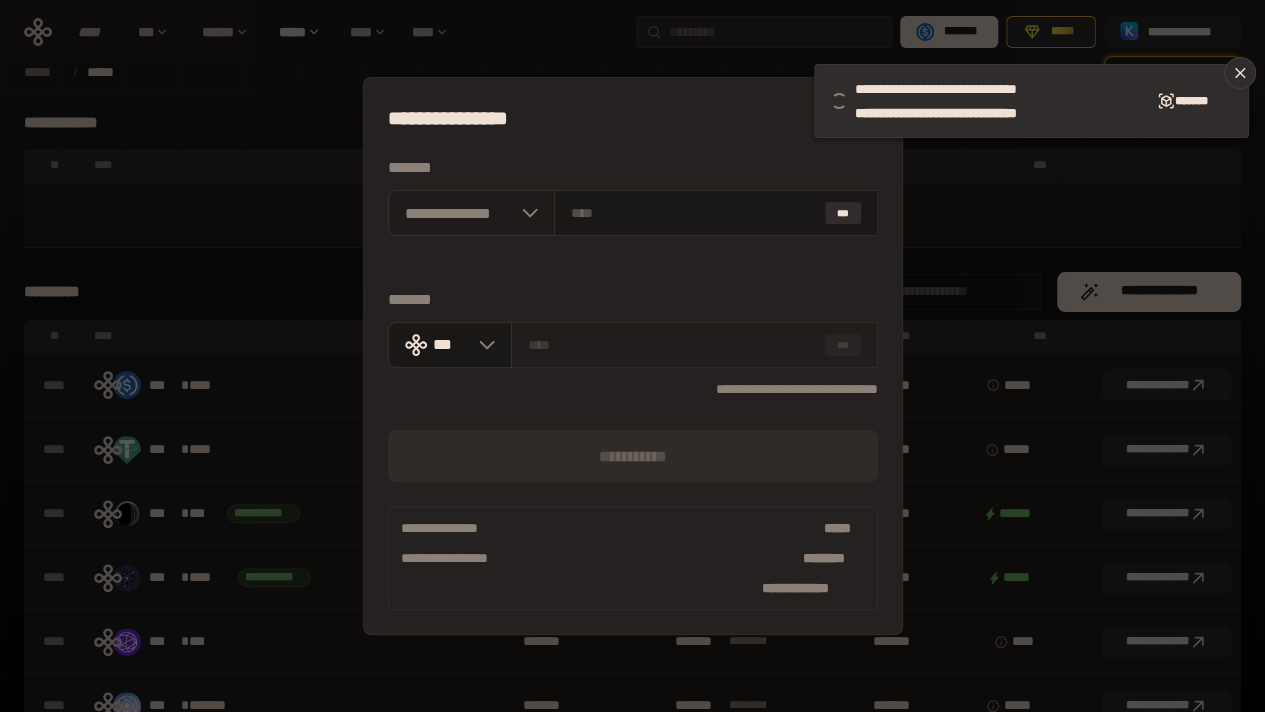 click 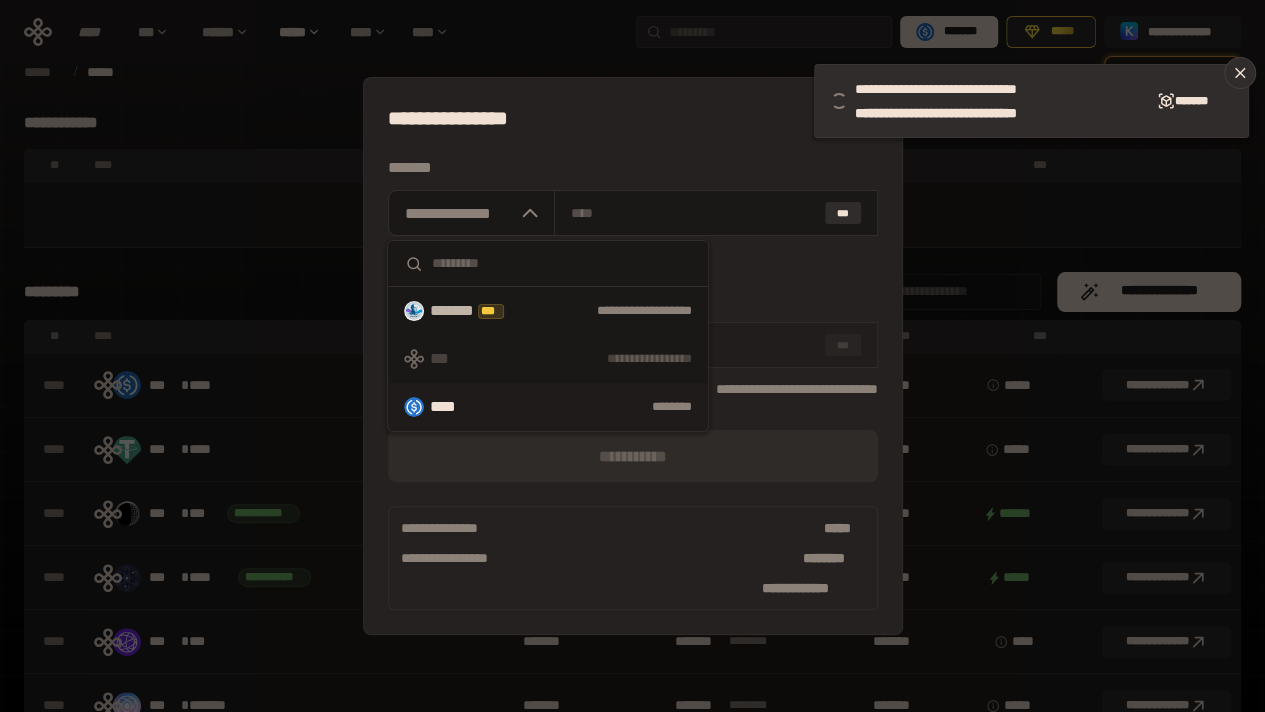 click on "****" at bounding box center (452, 407) 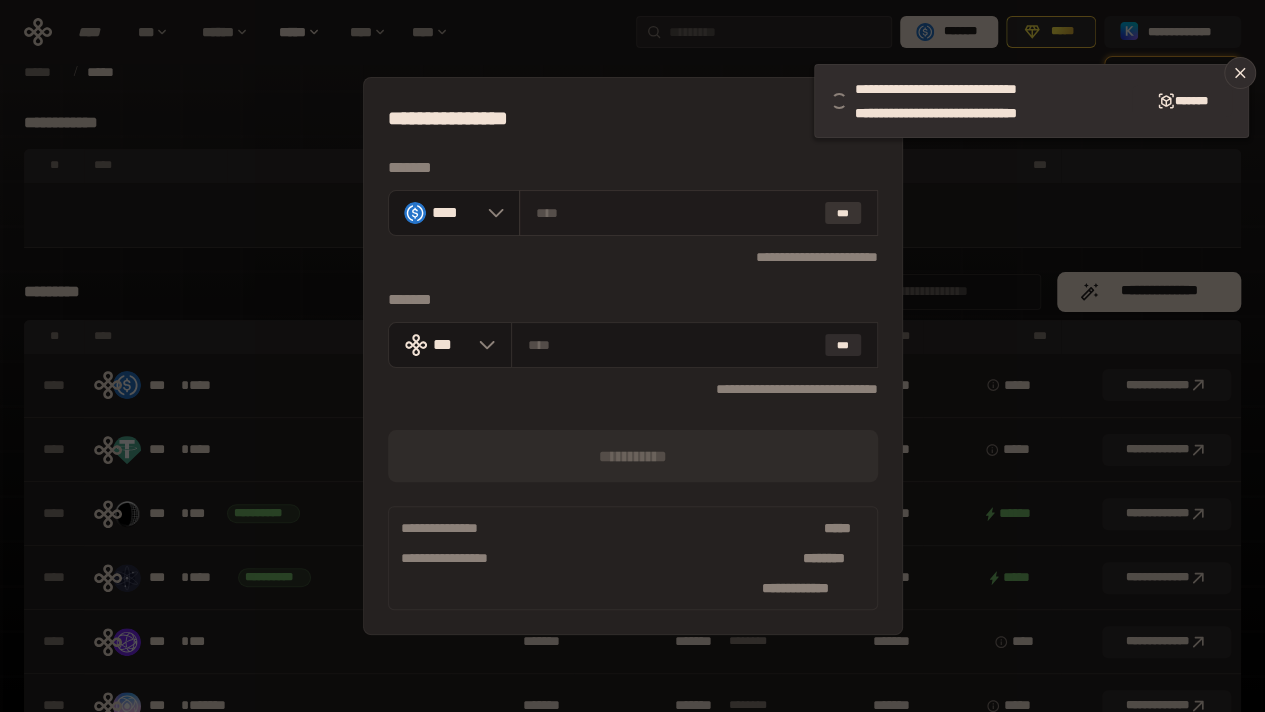 click on "***" at bounding box center (843, 213) 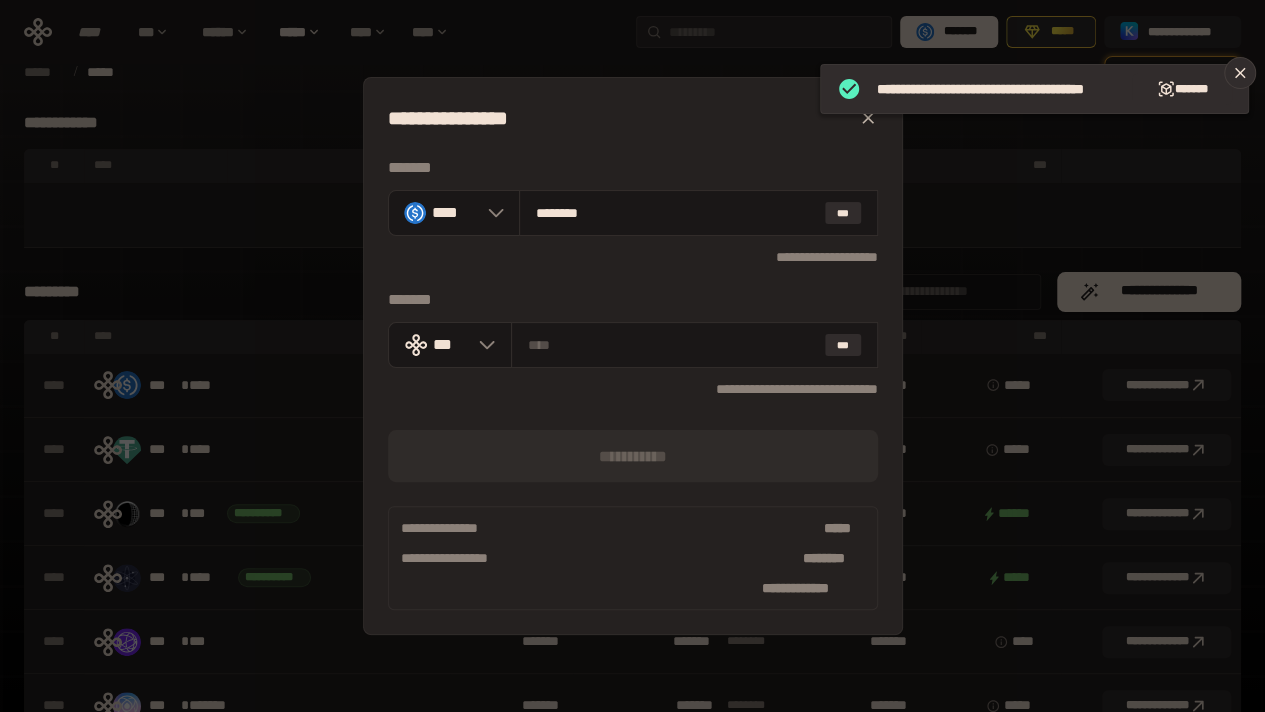 click on "**********" at bounding box center (632, 356) 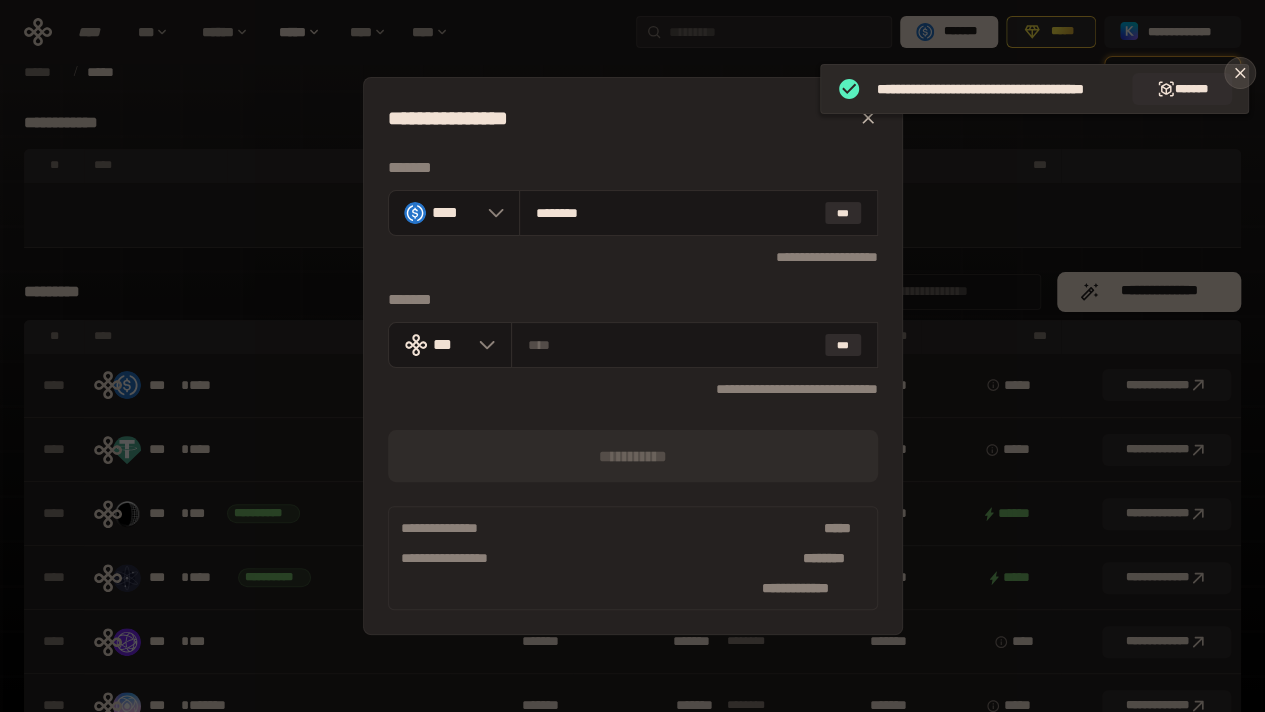 click 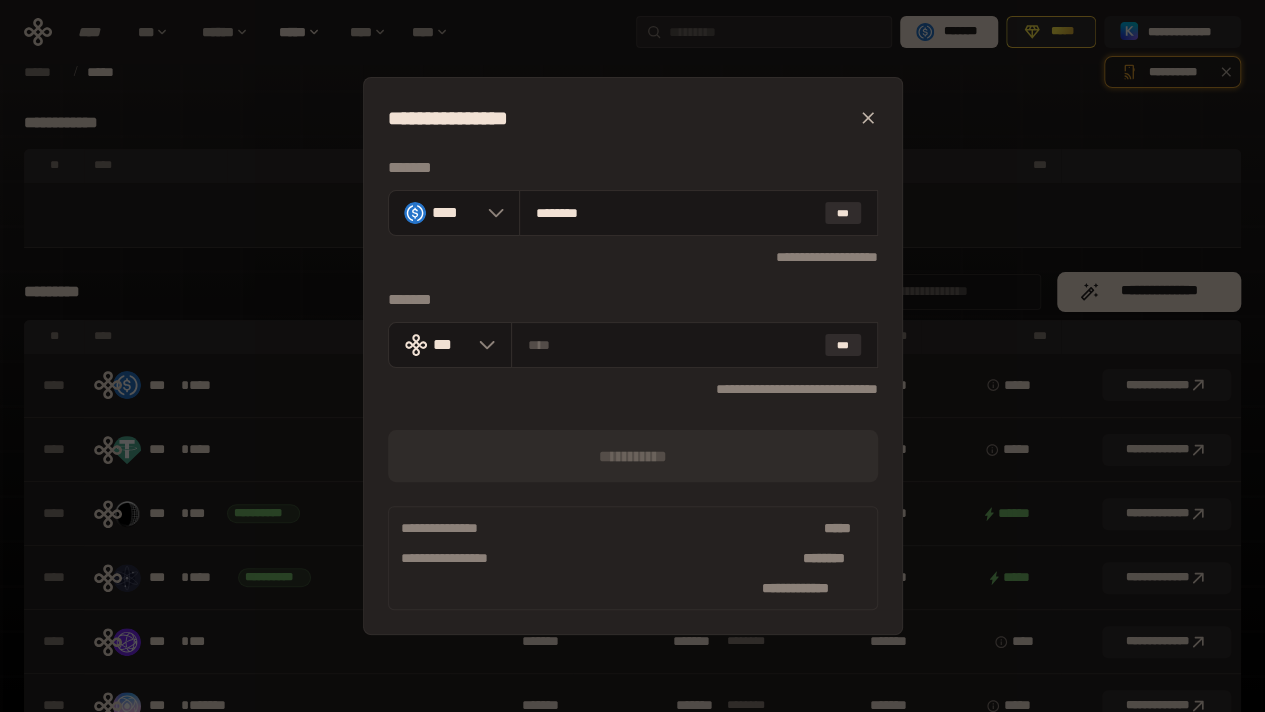 click on "**********" at bounding box center [632, 356] 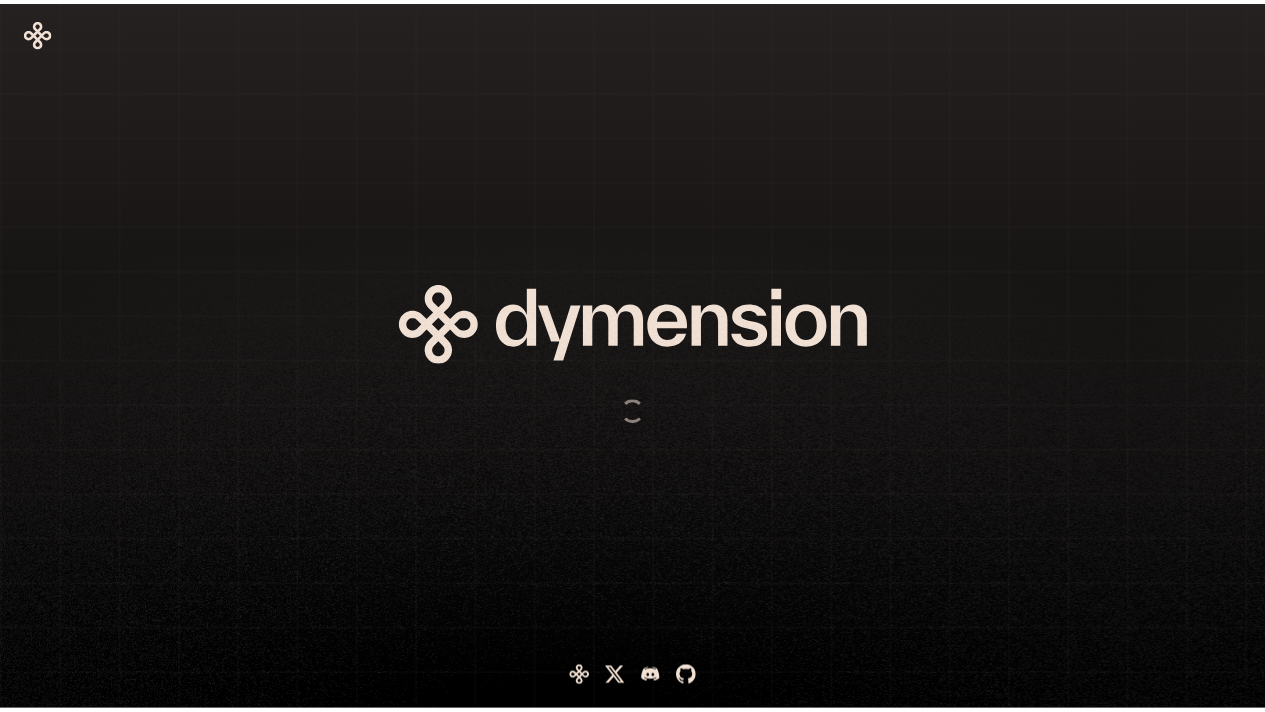 scroll, scrollTop: 0, scrollLeft: 0, axis: both 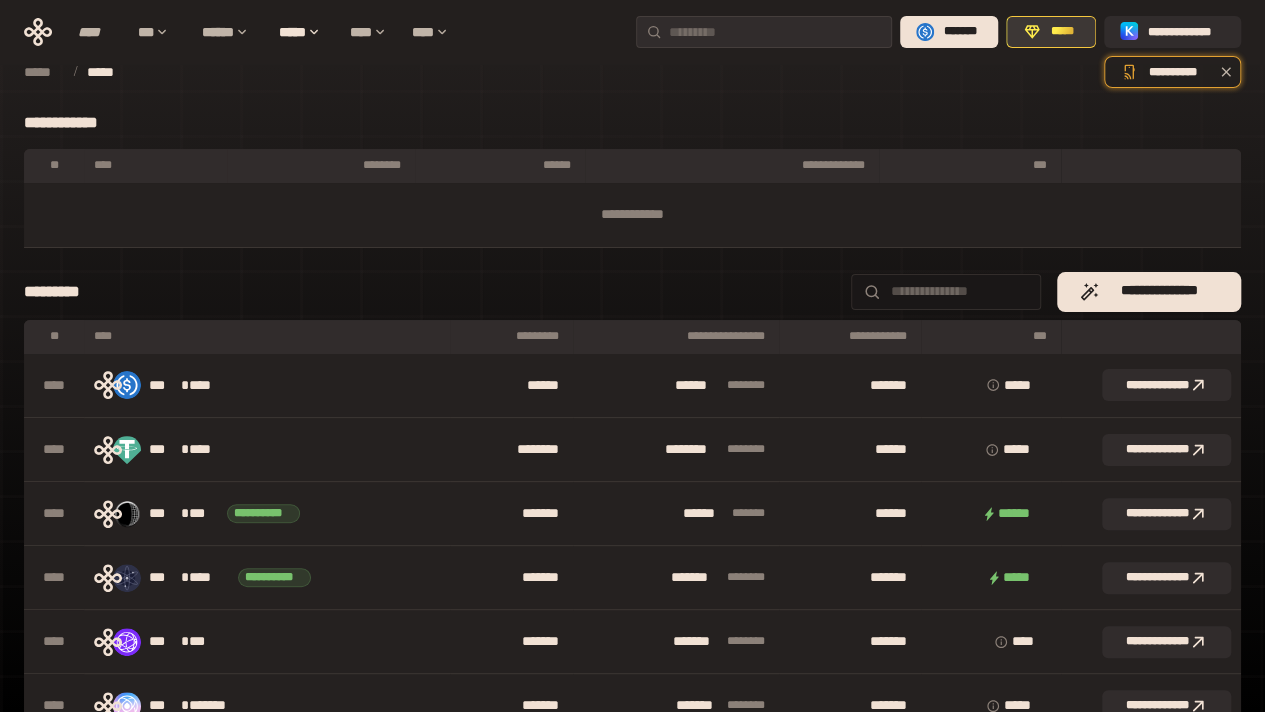 click on "*****" at bounding box center (1061, 32) 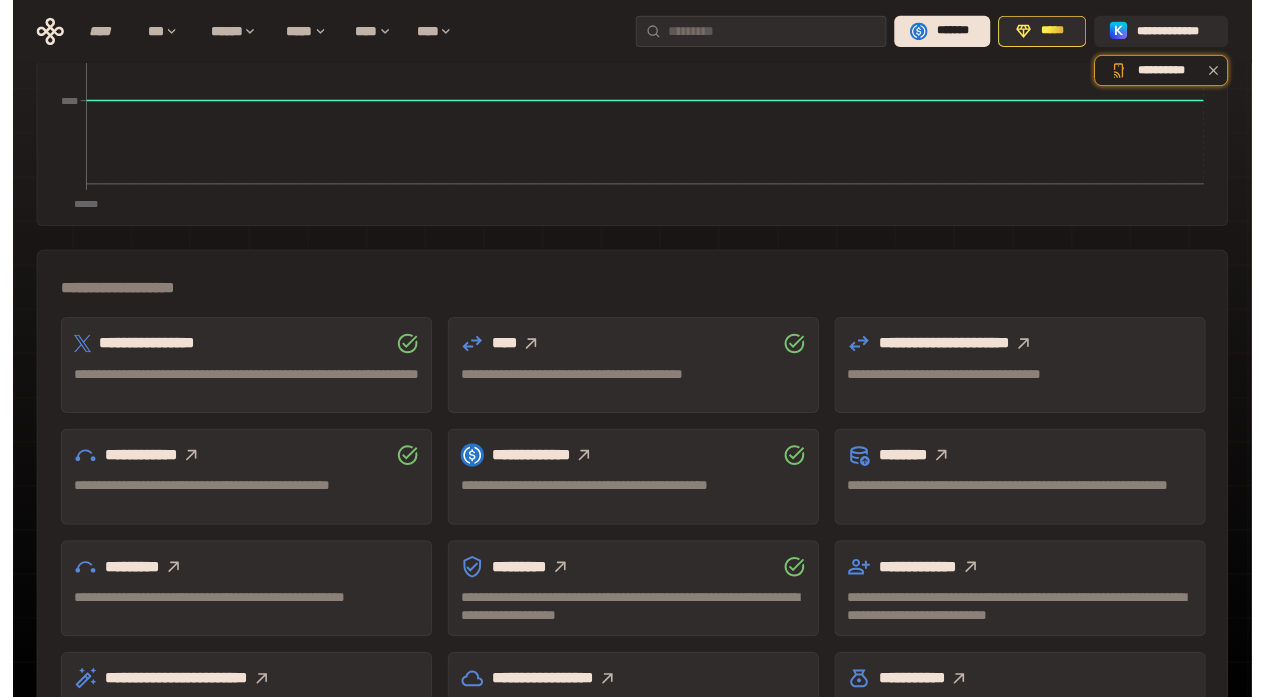 scroll, scrollTop: 502, scrollLeft: 0, axis: vertical 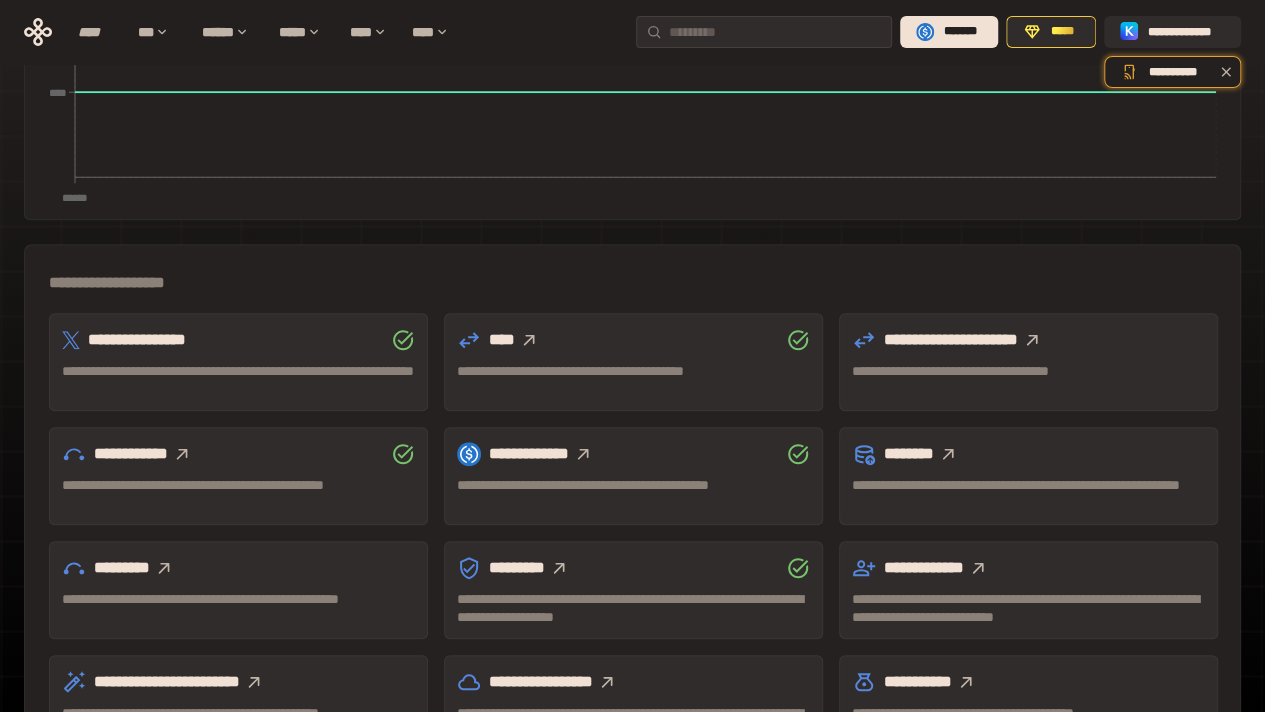 click 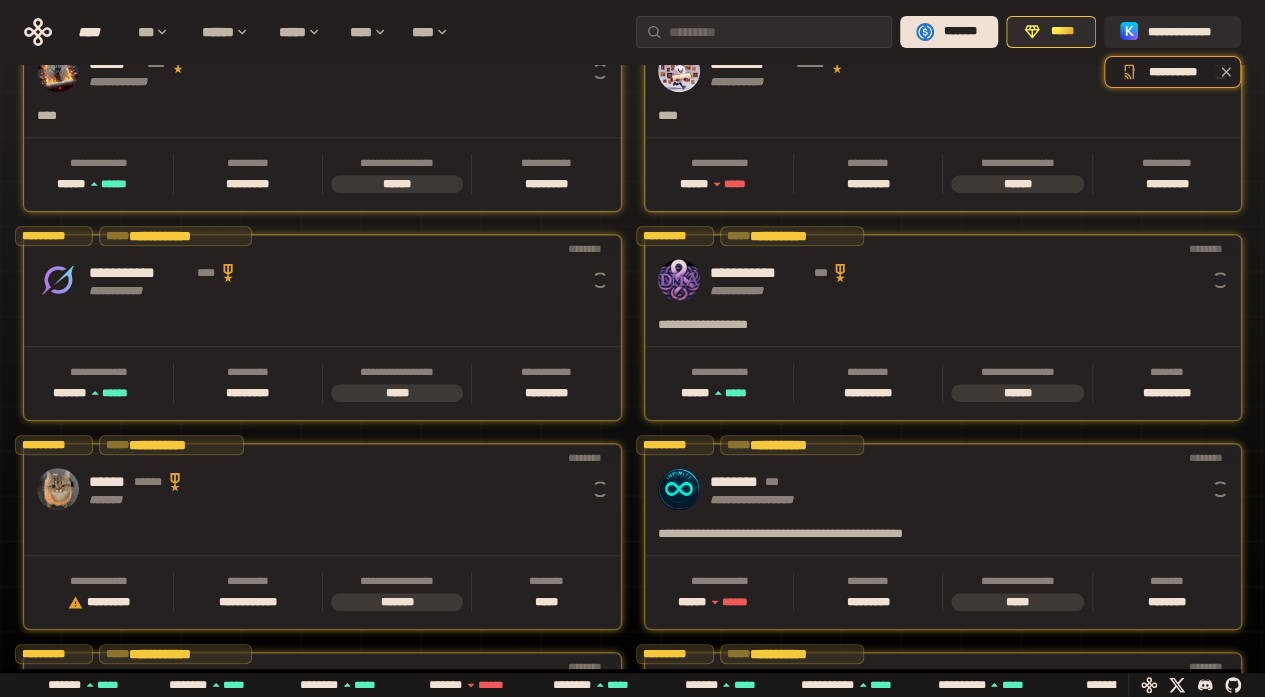 scroll, scrollTop: 0, scrollLeft: 16, axis: horizontal 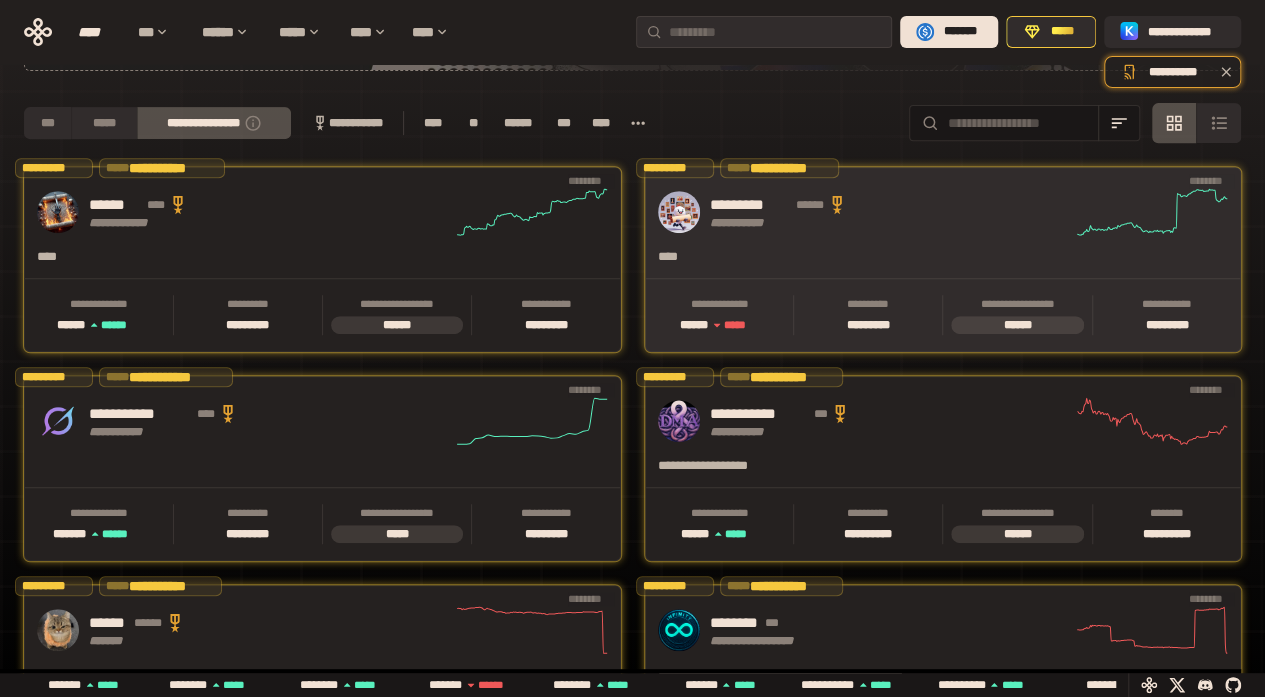 click on "**********" at bounding box center (891, 212) 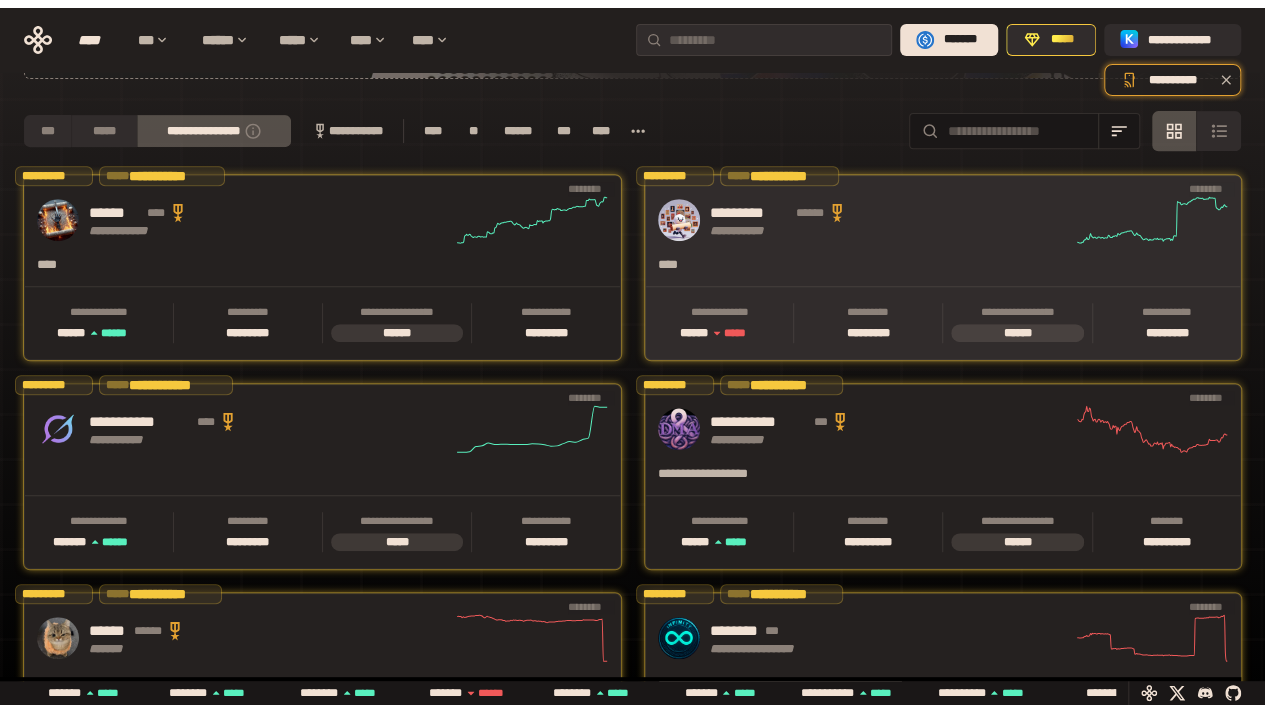 scroll, scrollTop: 0, scrollLeft: 0, axis: both 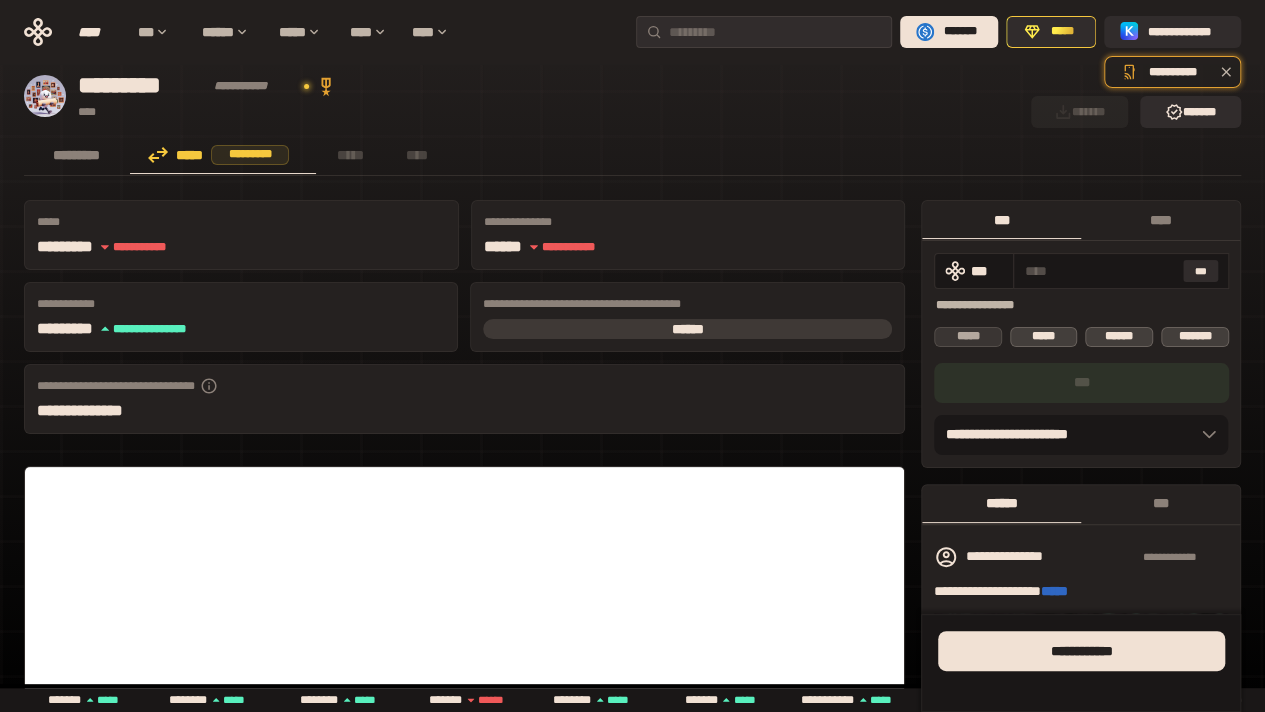 click on "*****" at bounding box center [968, 336] 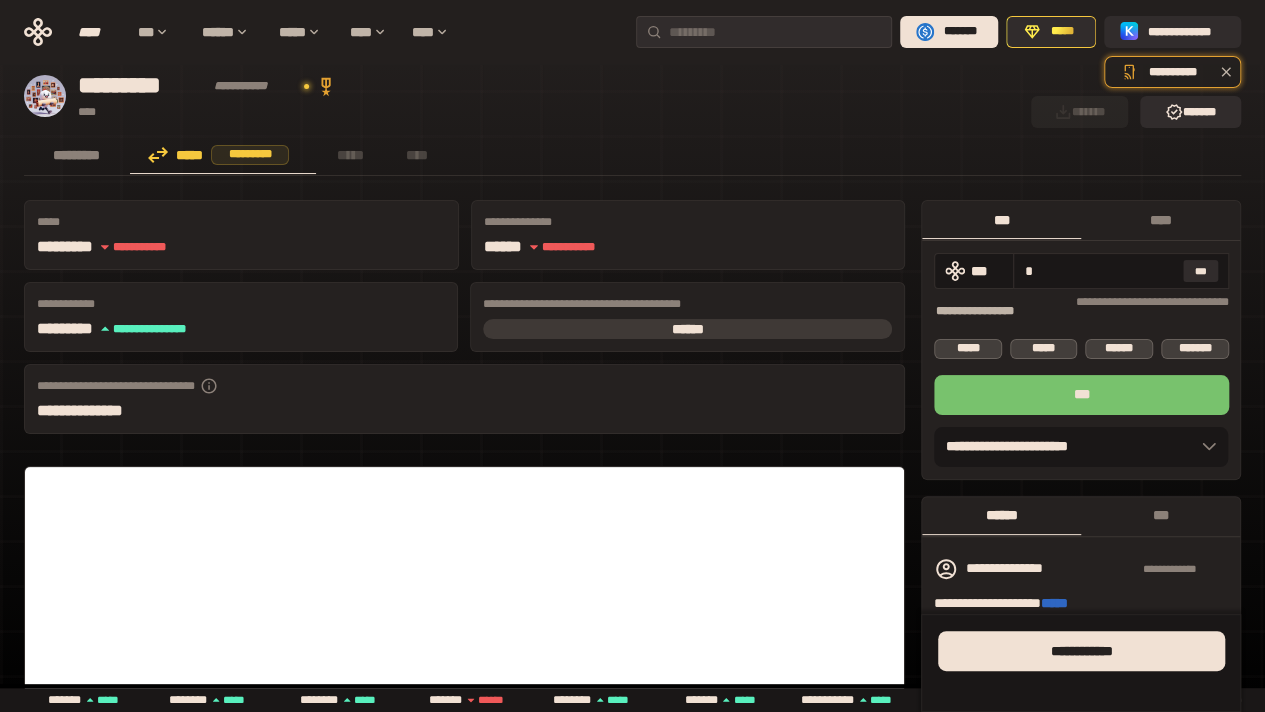 click on "***" at bounding box center [1081, 395] 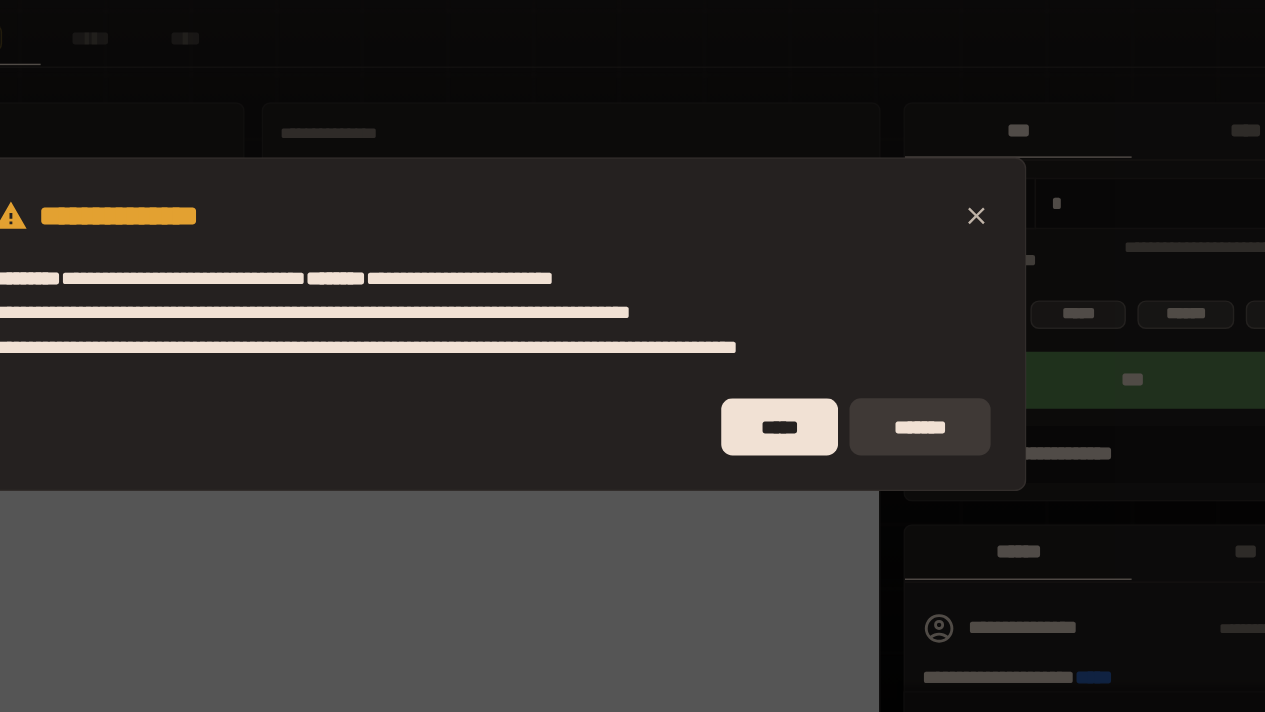 click on "*******" at bounding box center (932, 428) 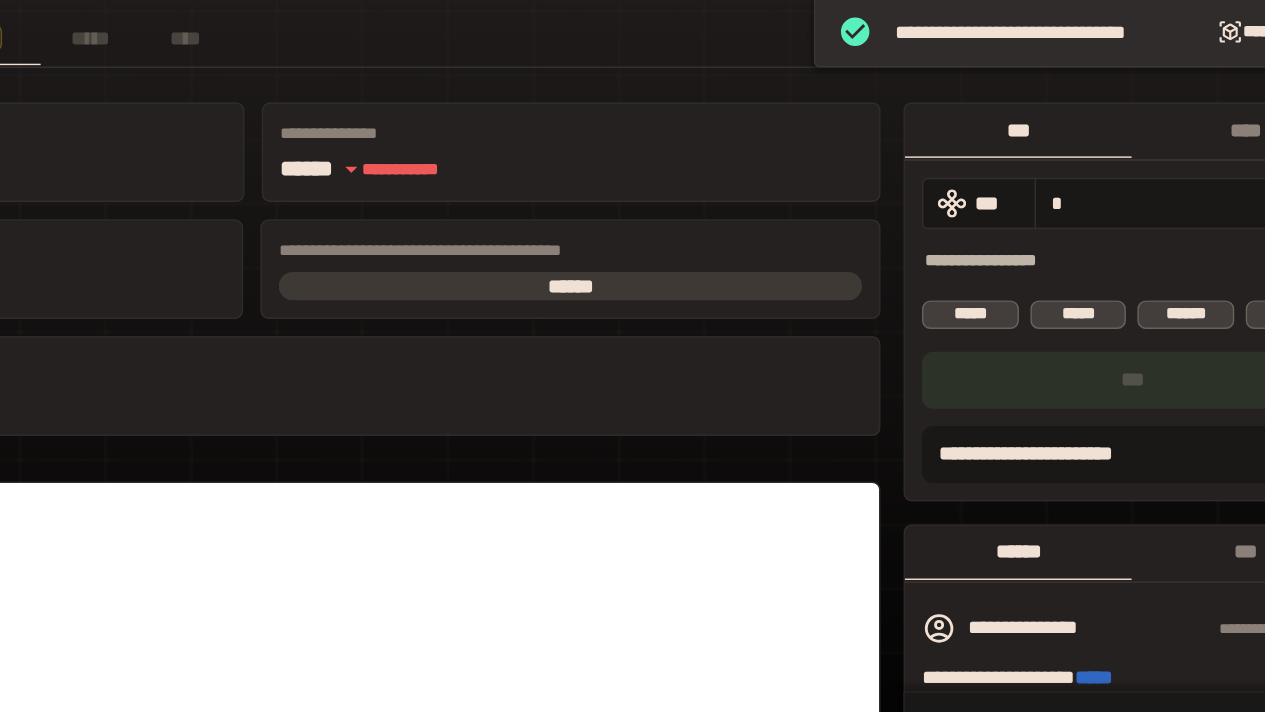 type 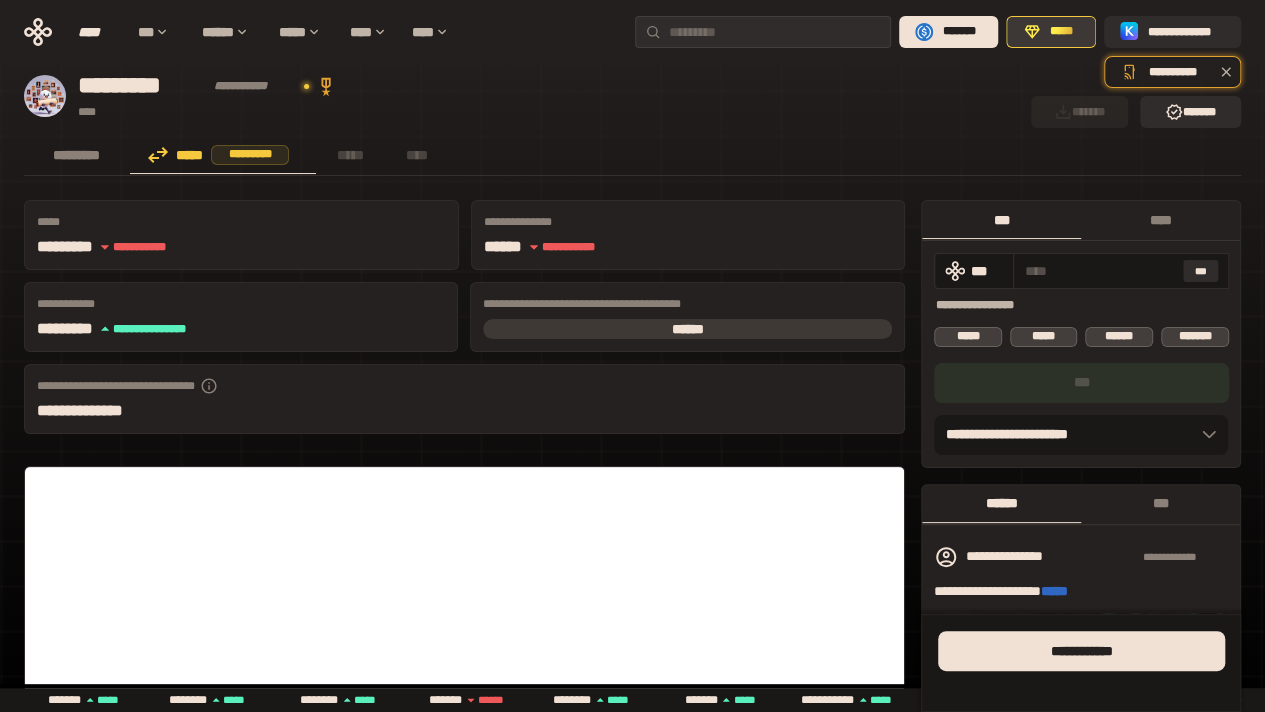 click on "*****" at bounding box center (1062, 32) 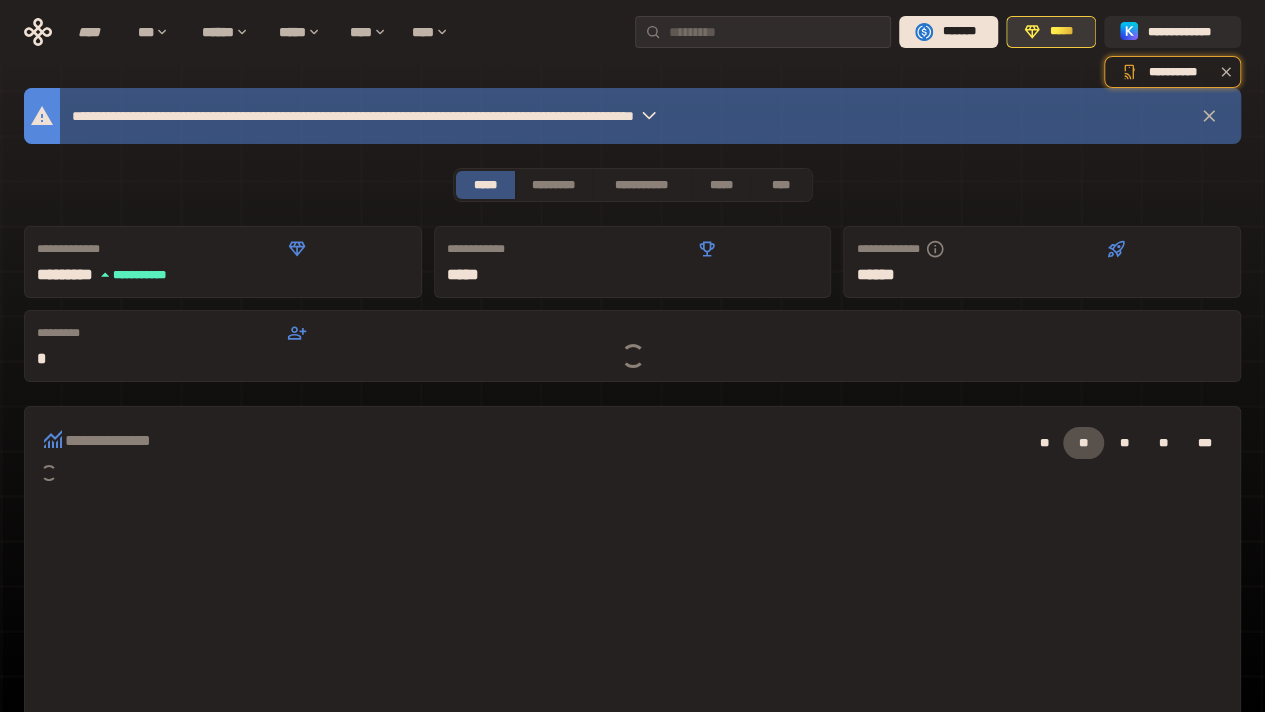 click on "*****" at bounding box center [1062, 32] 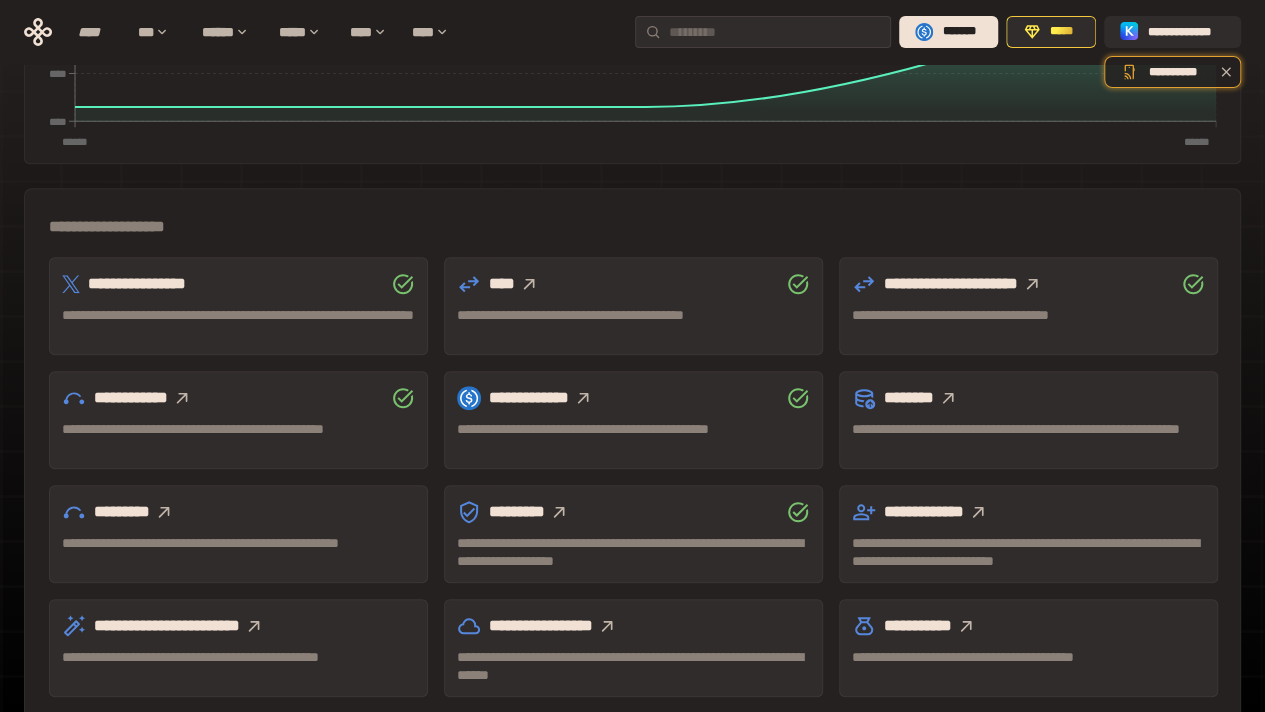 scroll, scrollTop: 560, scrollLeft: 0, axis: vertical 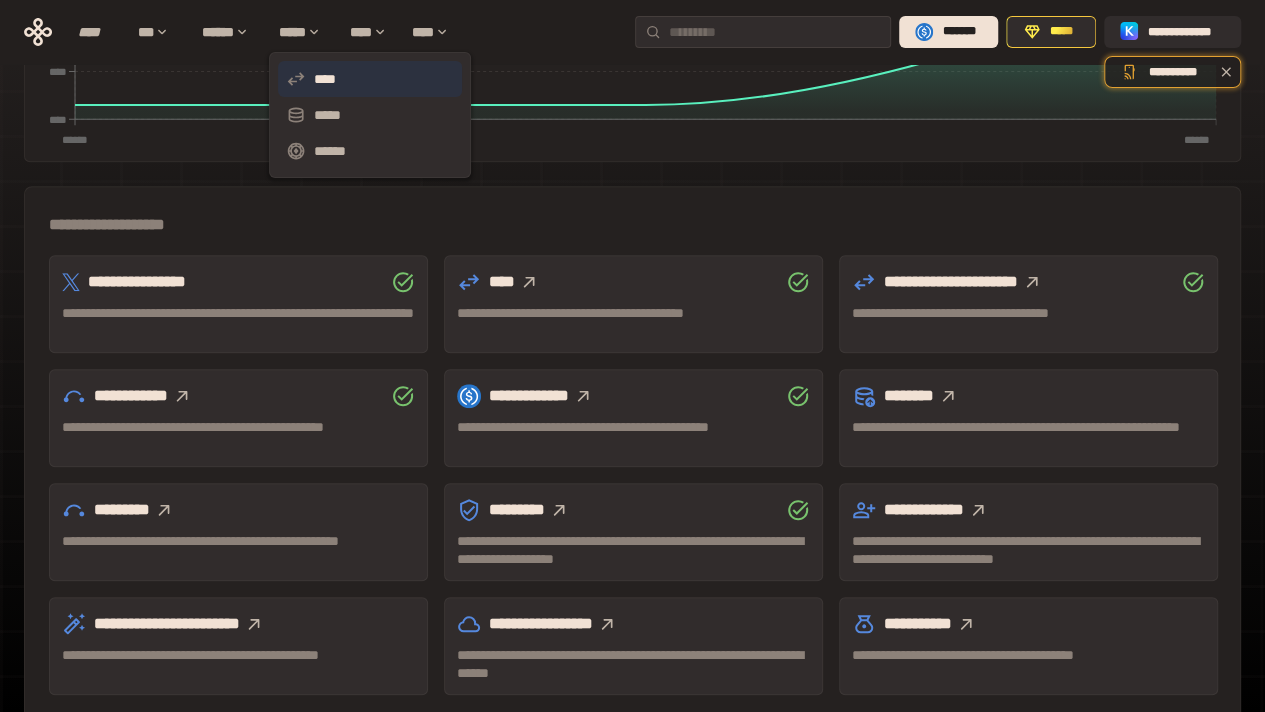 click on "****" at bounding box center [370, 79] 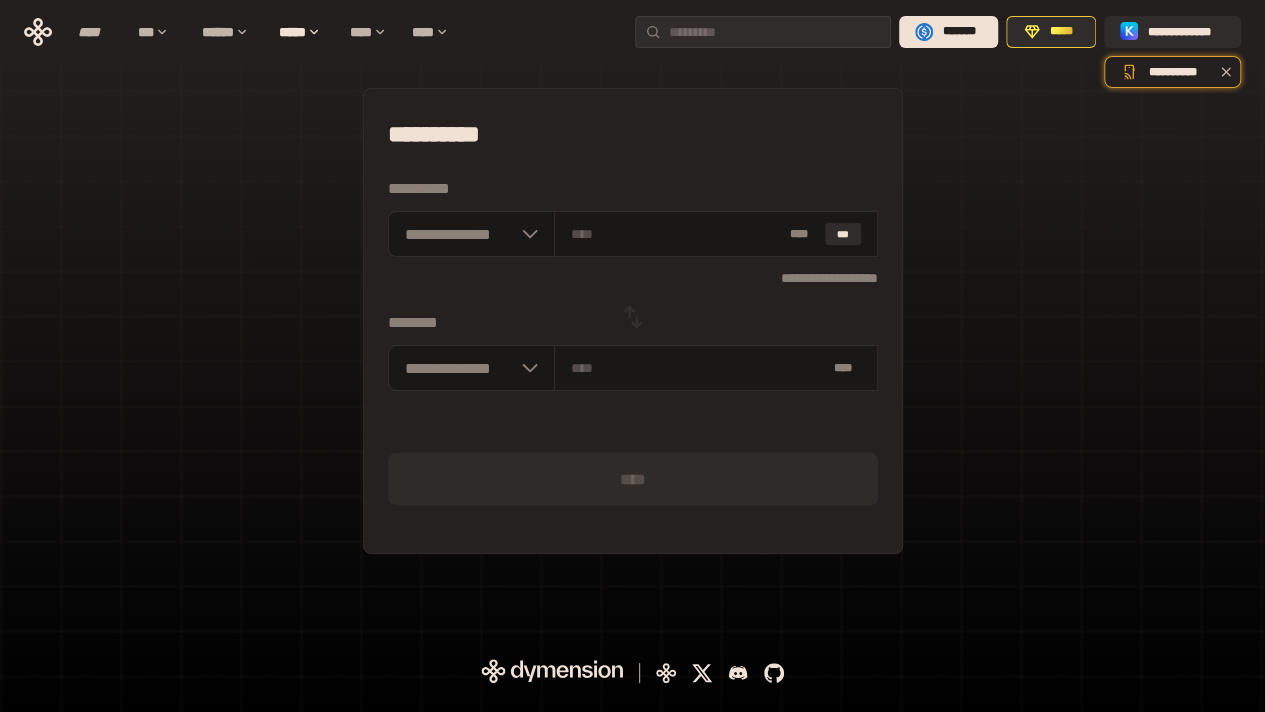 scroll, scrollTop: 0, scrollLeft: 0, axis: both 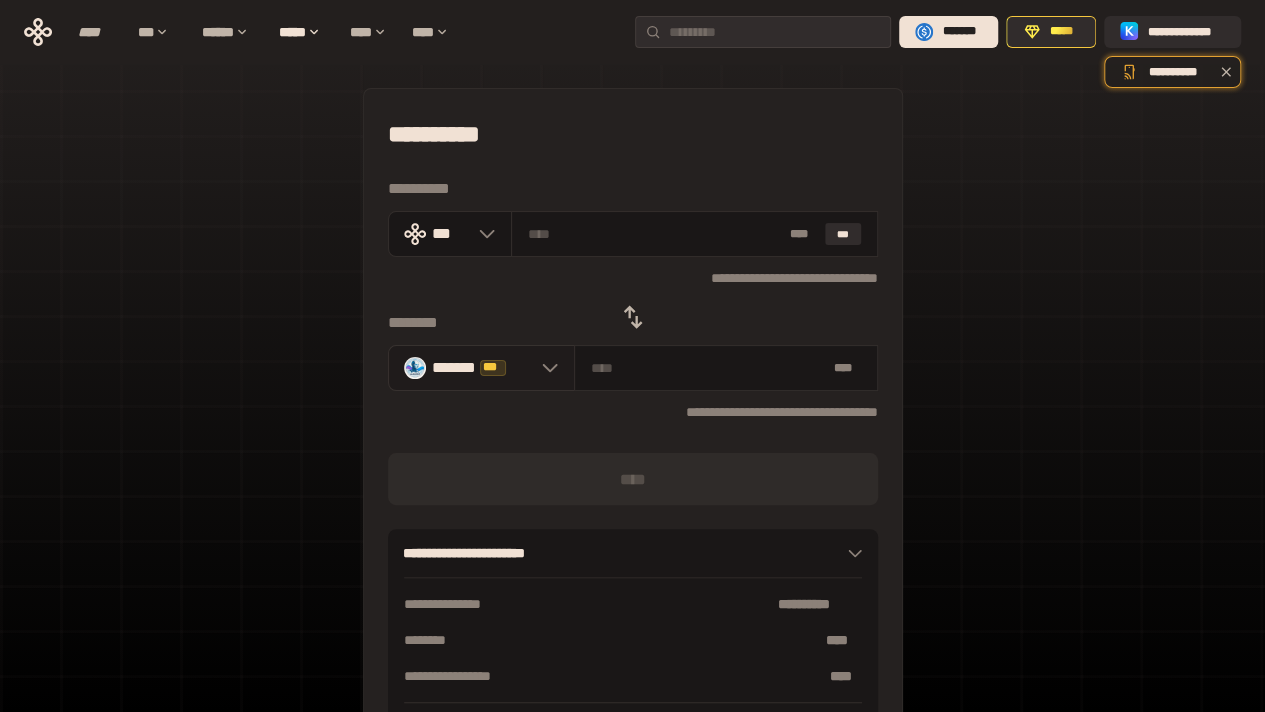 click 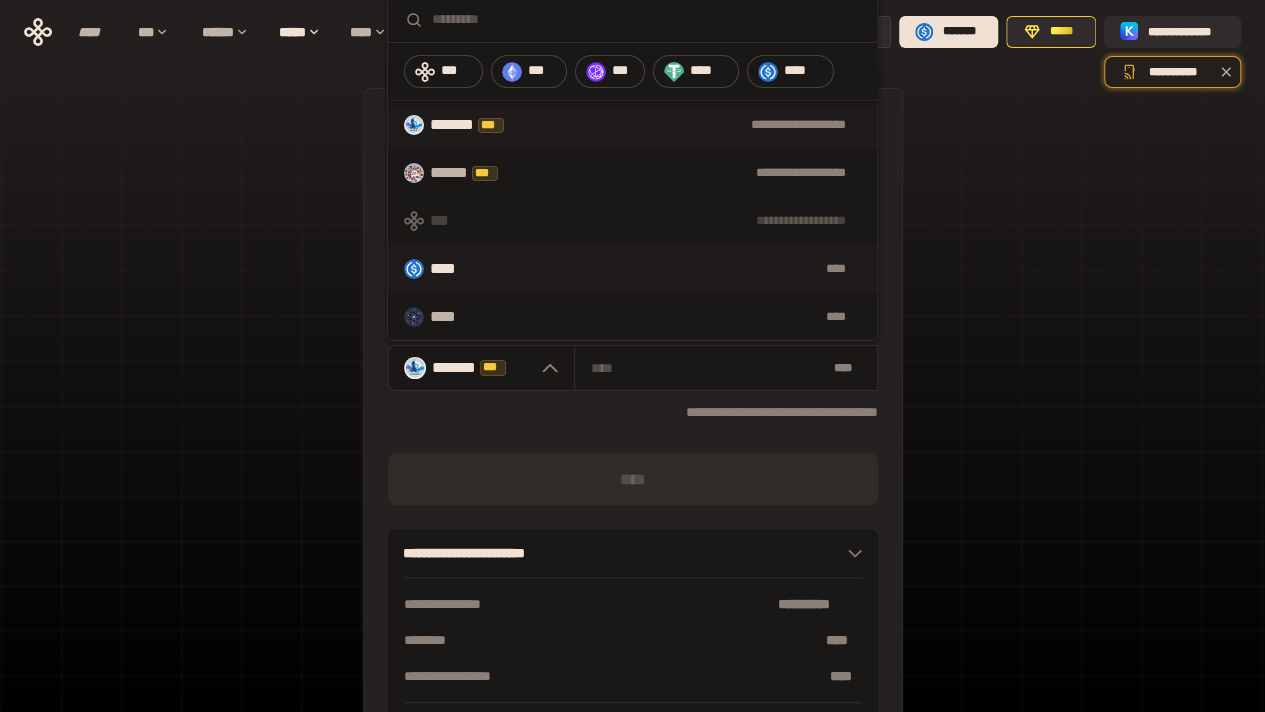 click on "****" at bounding box center [452, 269] 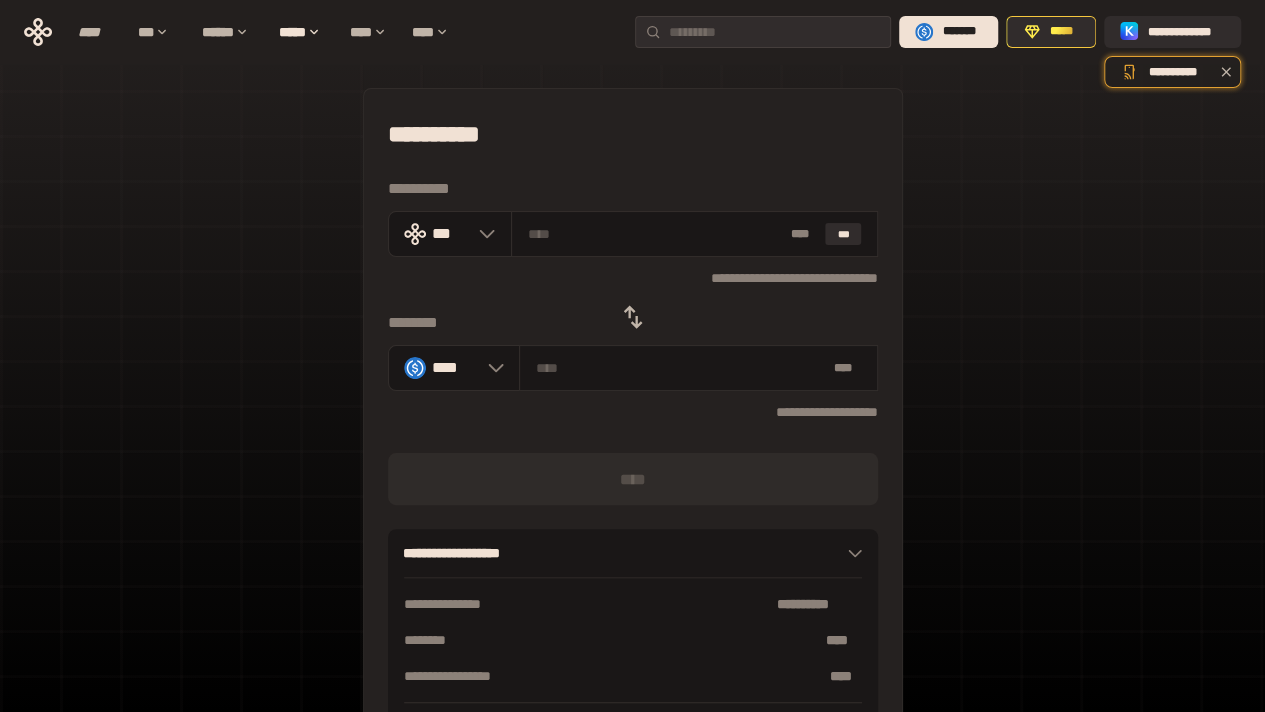 click 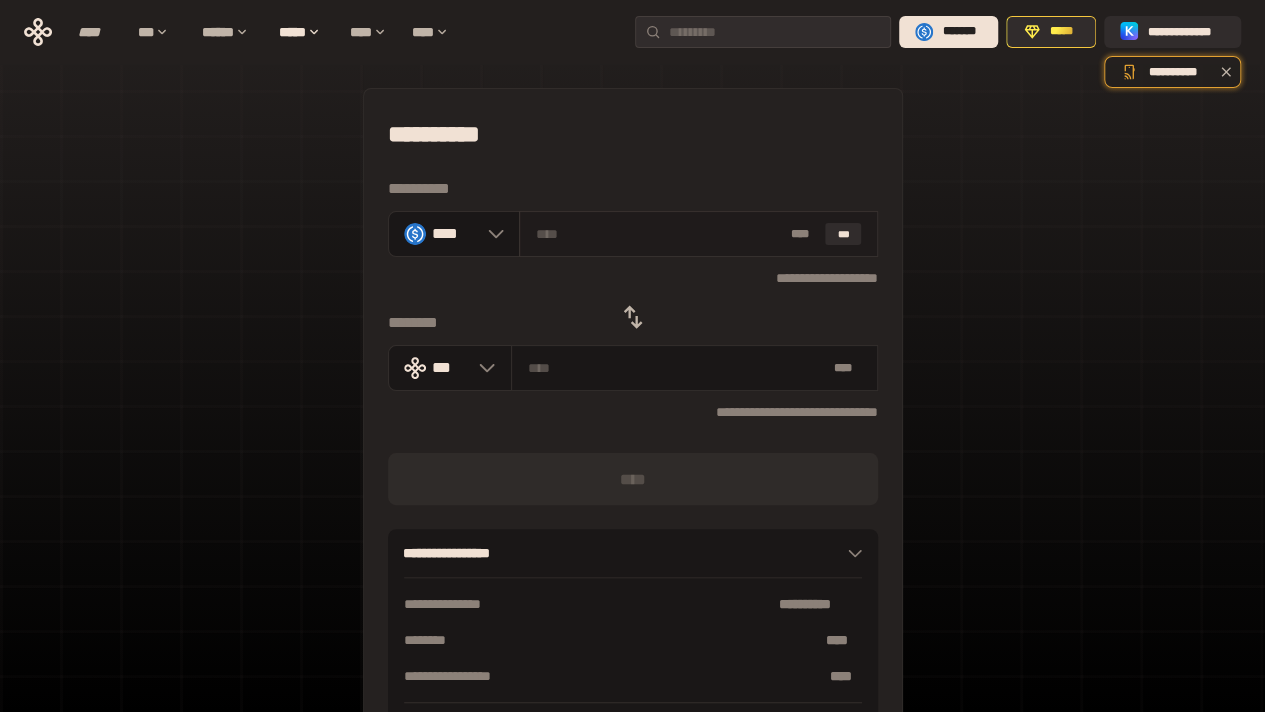 click at bounding box center [659, 234] 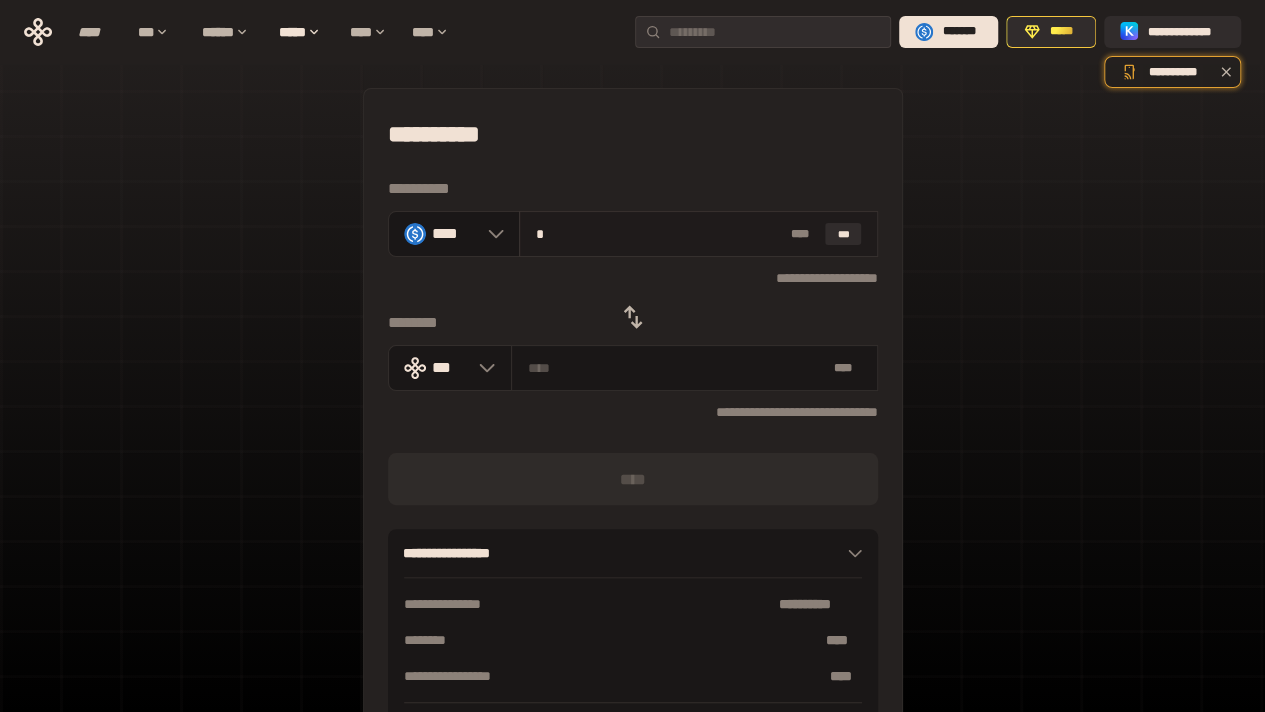type on "**********" 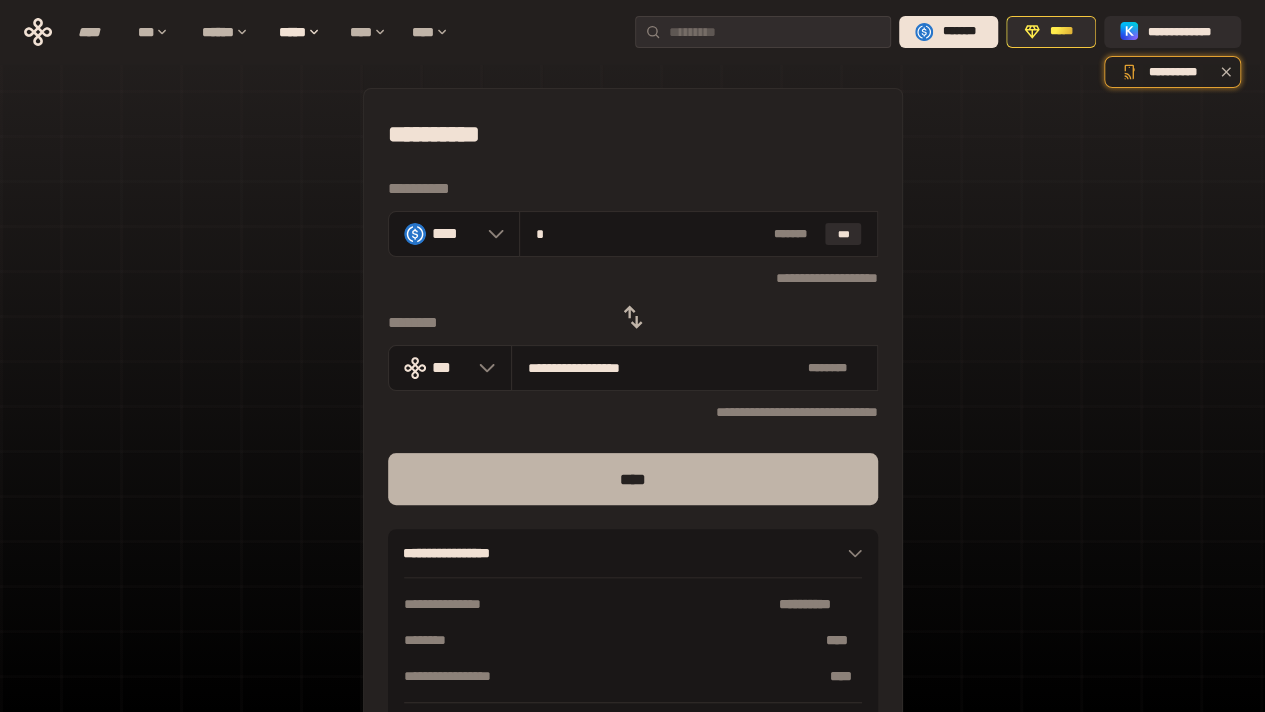 type on "*" 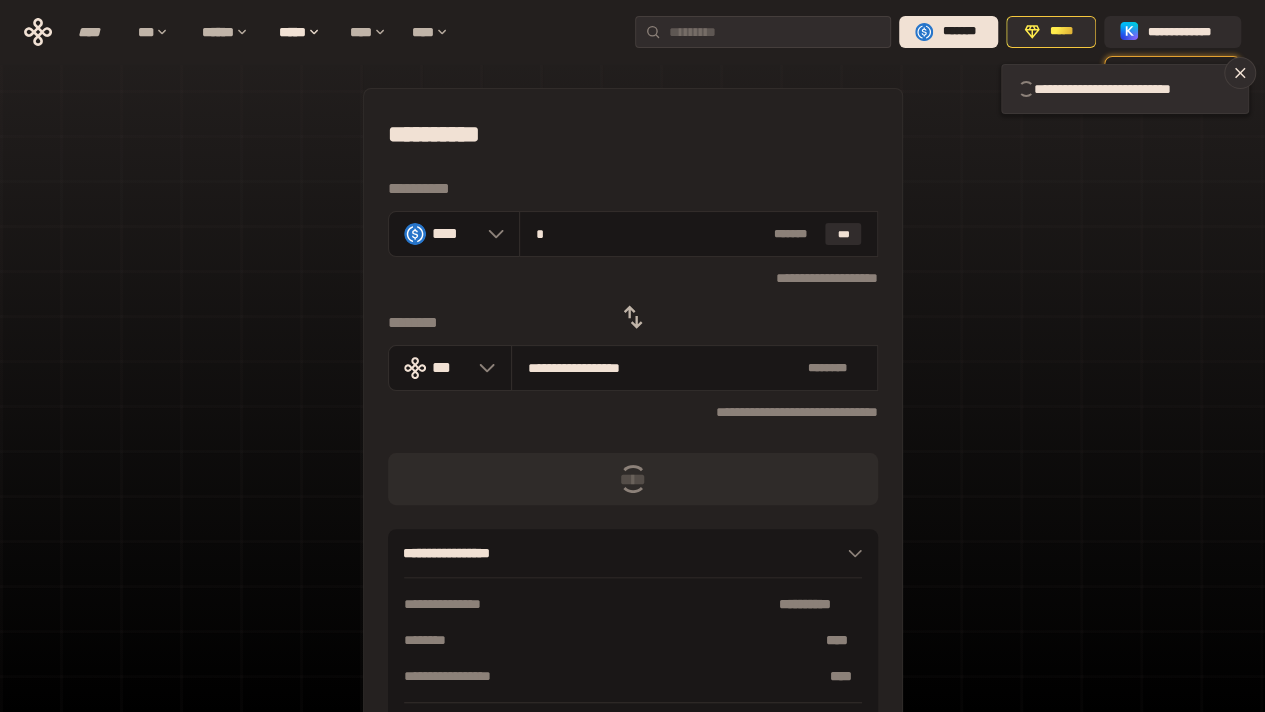 type 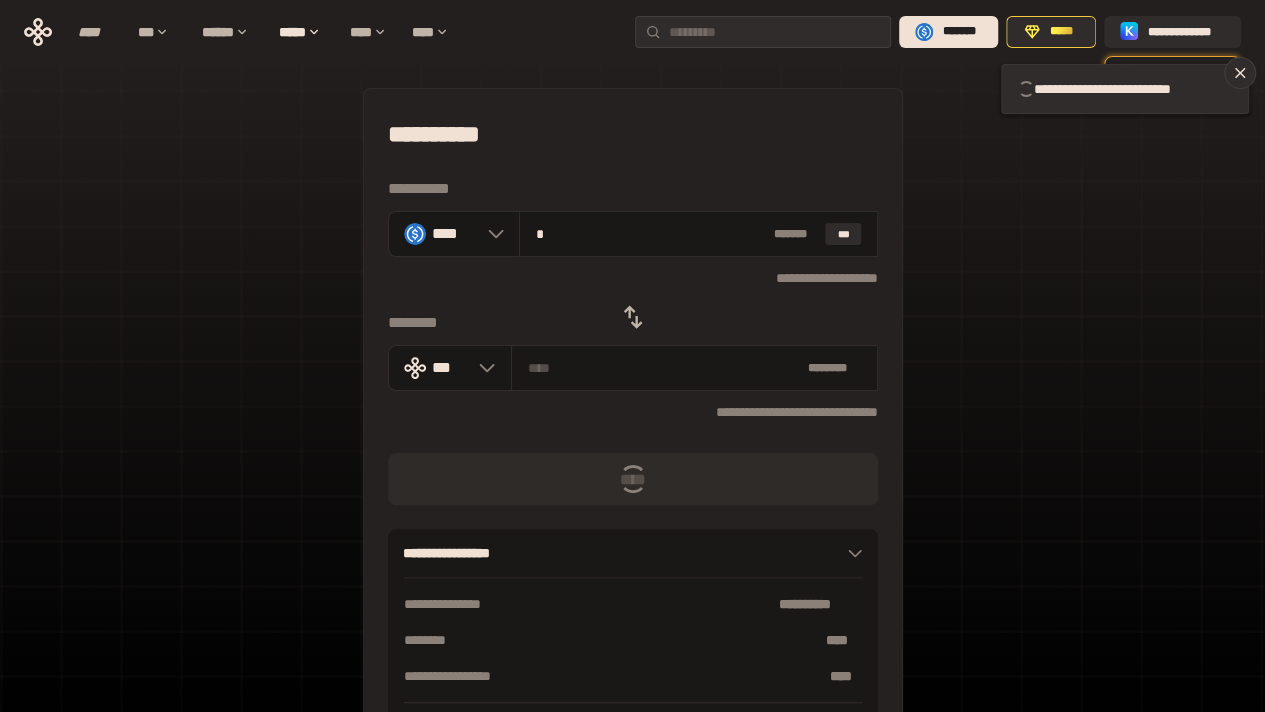 type 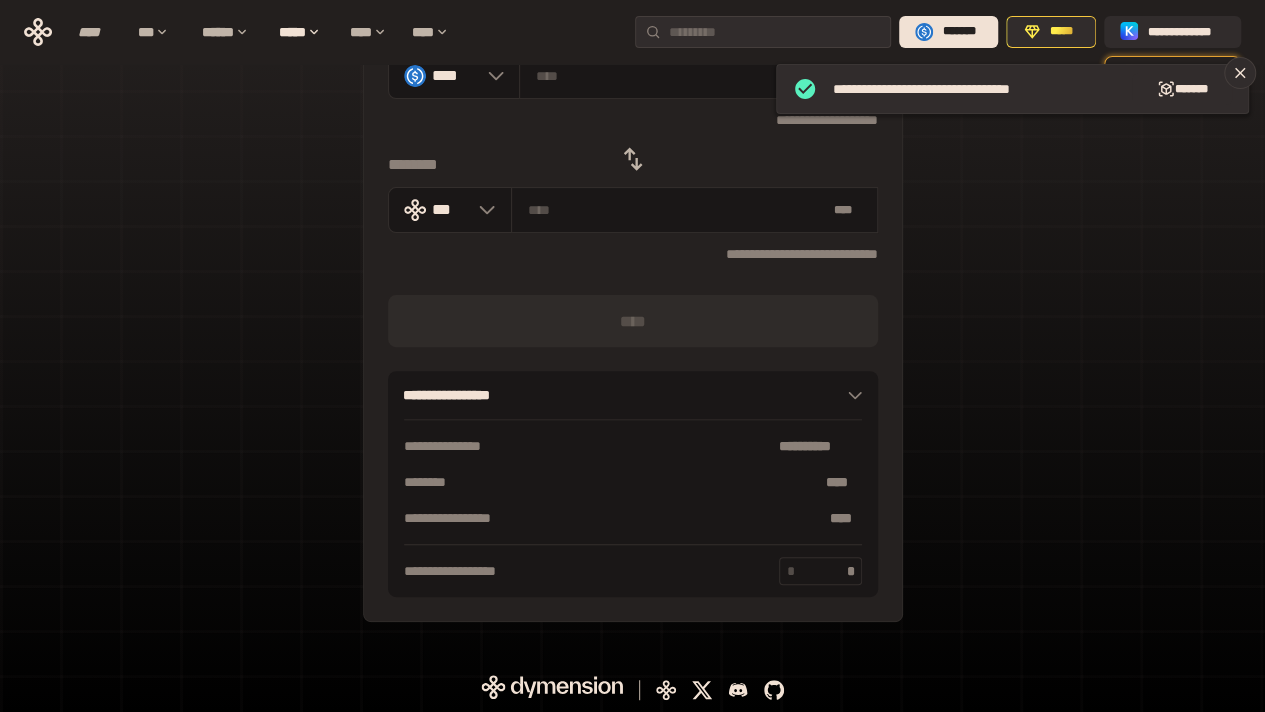 scroll, scrollTop: 0, scrollLeft: 0, axis: both 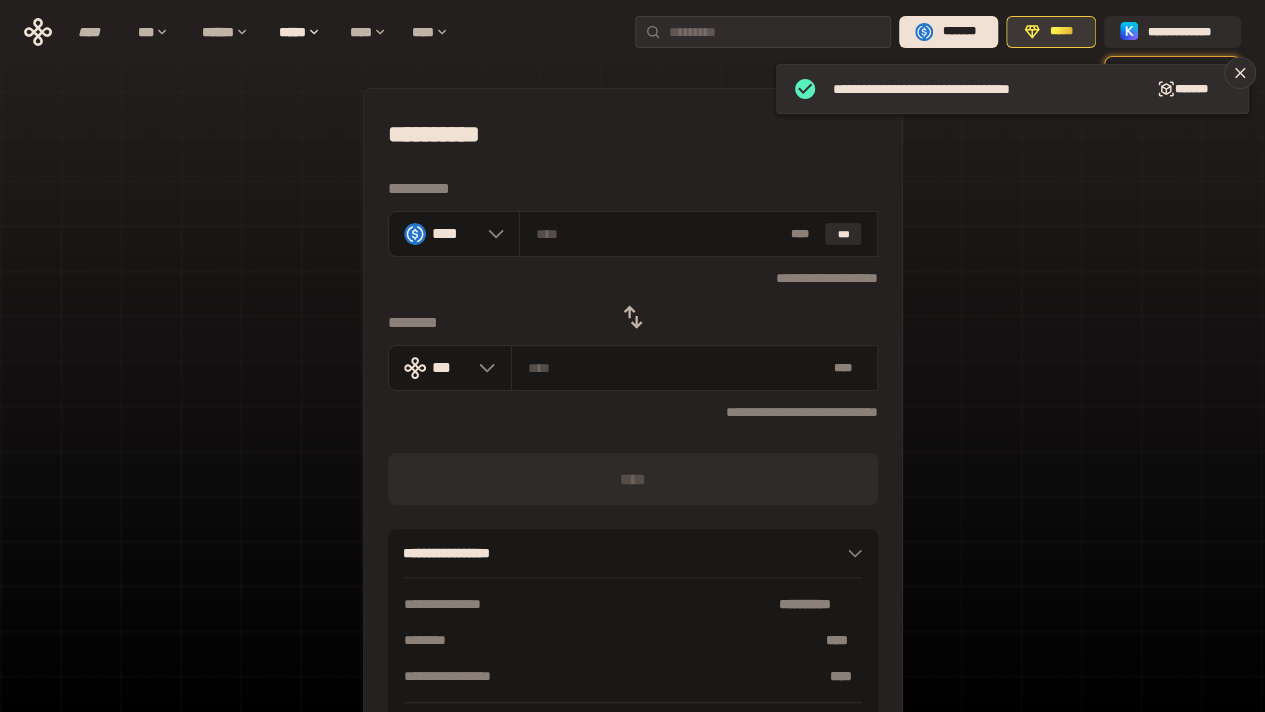 click on "*****" at bounding box center [1051, 32] 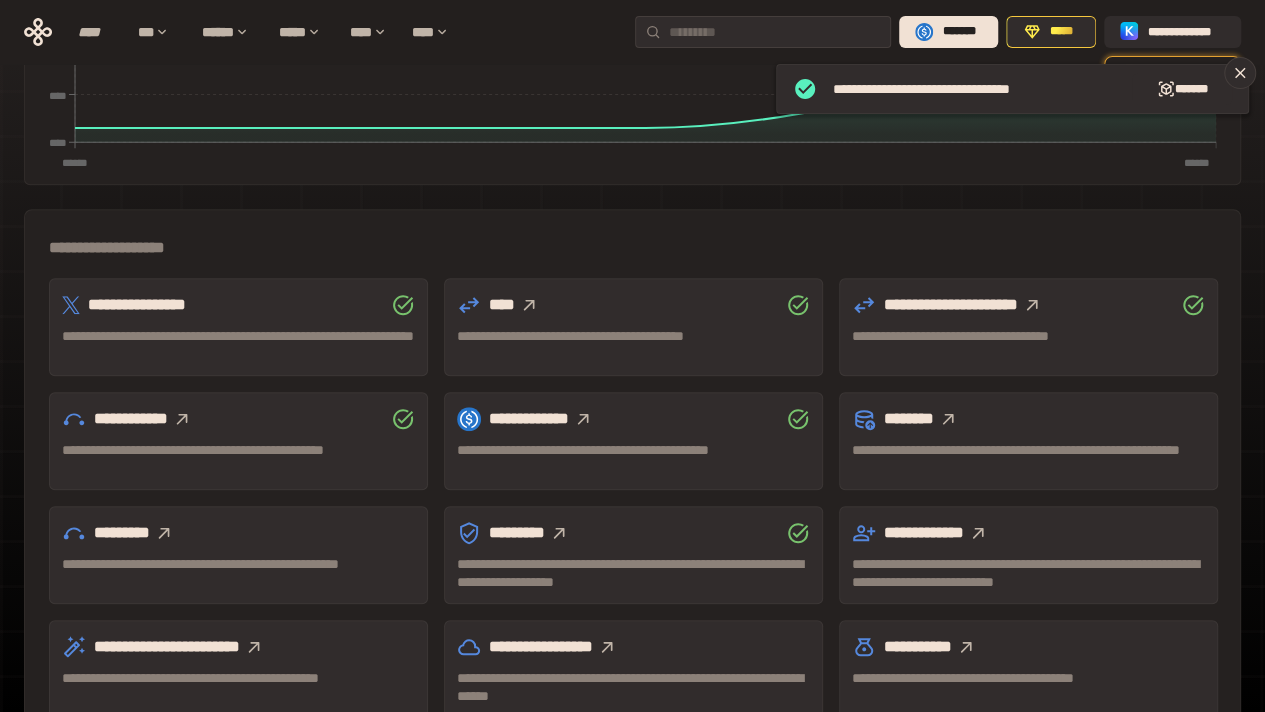 scroll, scrollTop: 570, scrollLeft: 0, axis: vertical 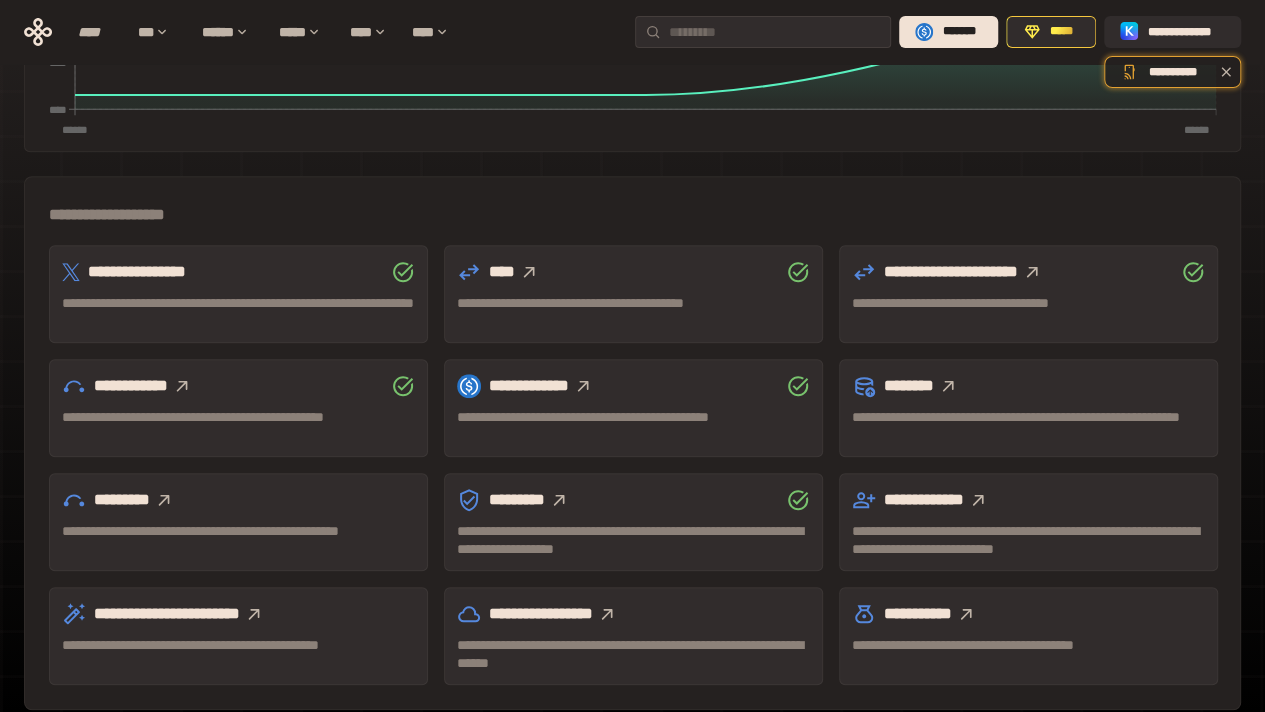 click 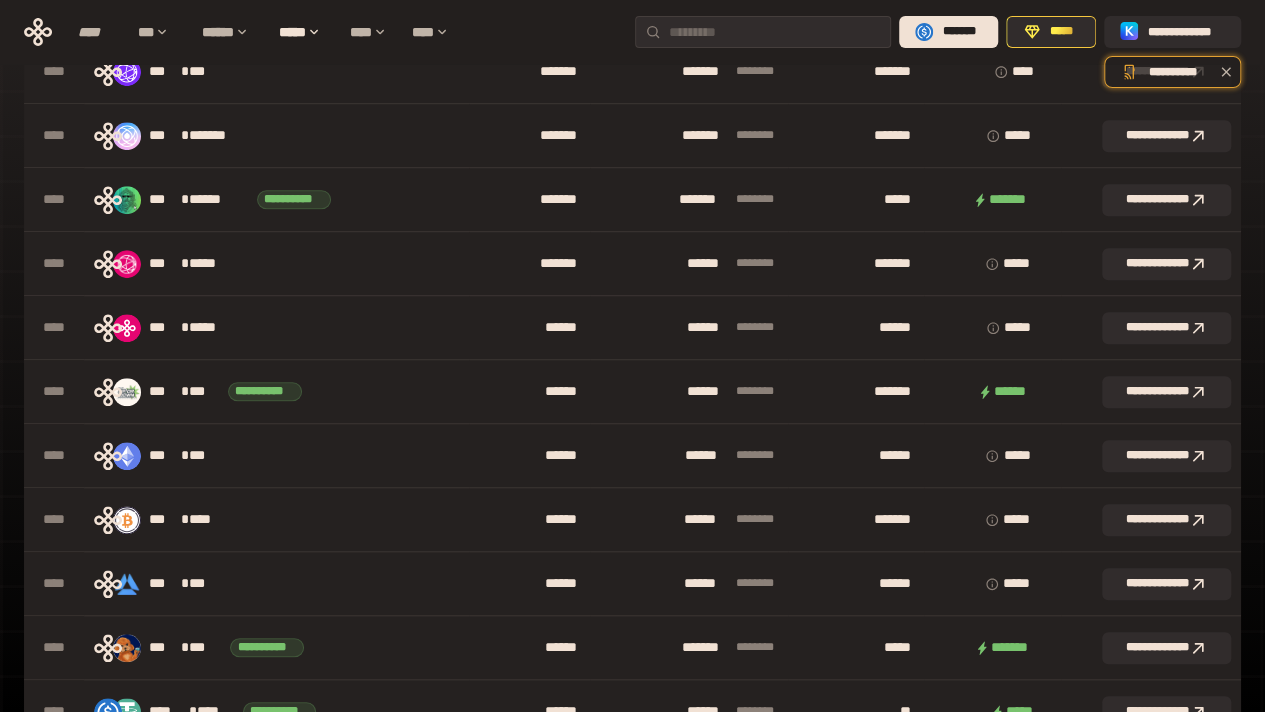 scroll, scrollTop: 0, scrollLeft: 0, axis: both 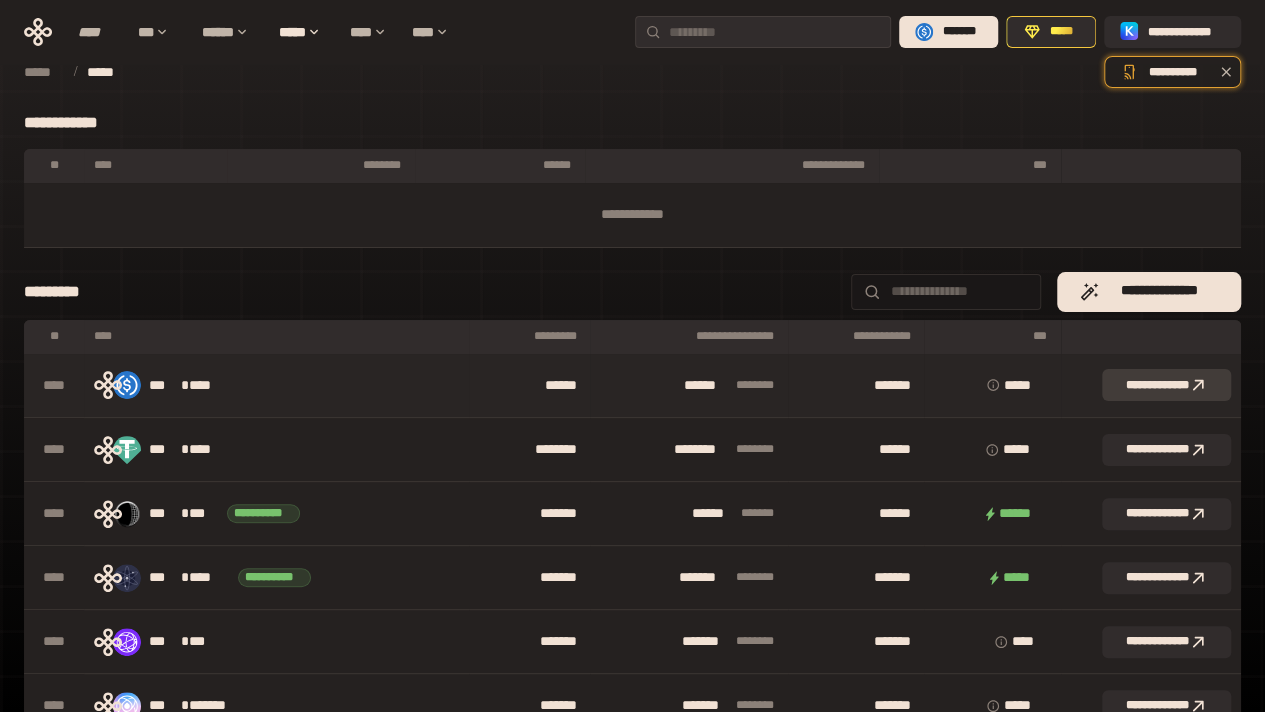 click on "**********" at bounding box center [1166, 385] 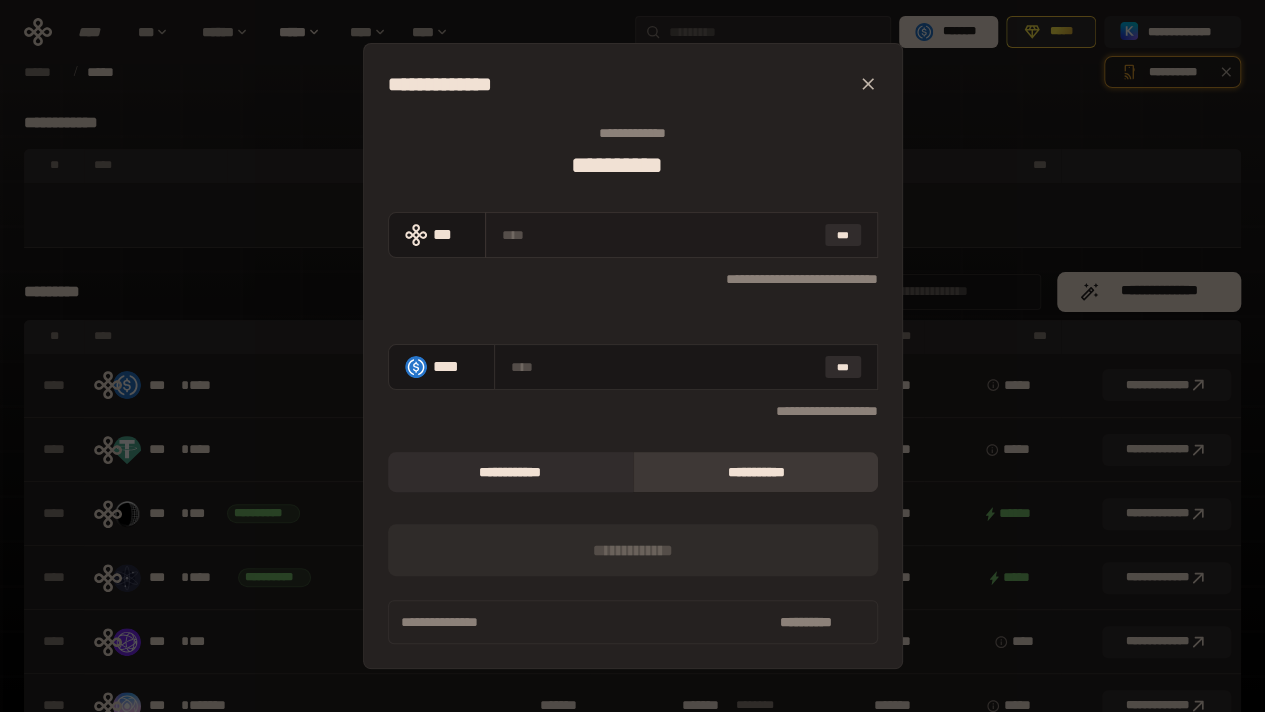 click at bounding box center [659, 235] 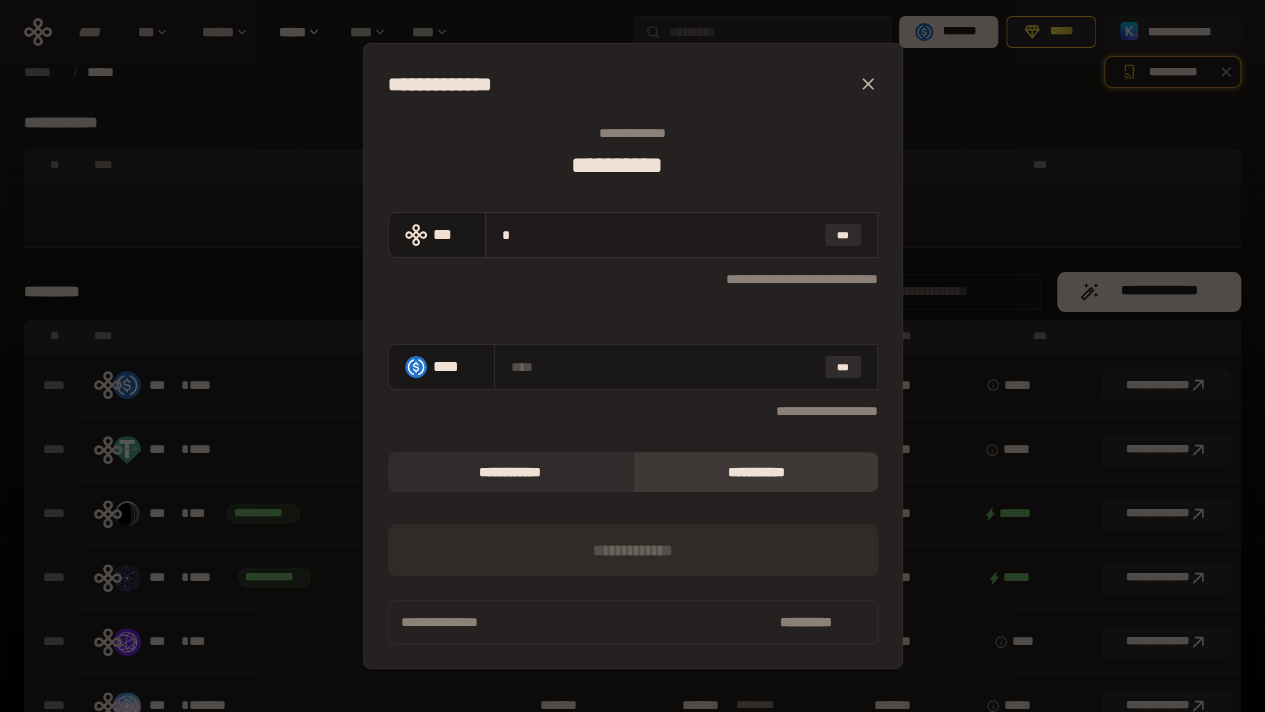 type on "**********" 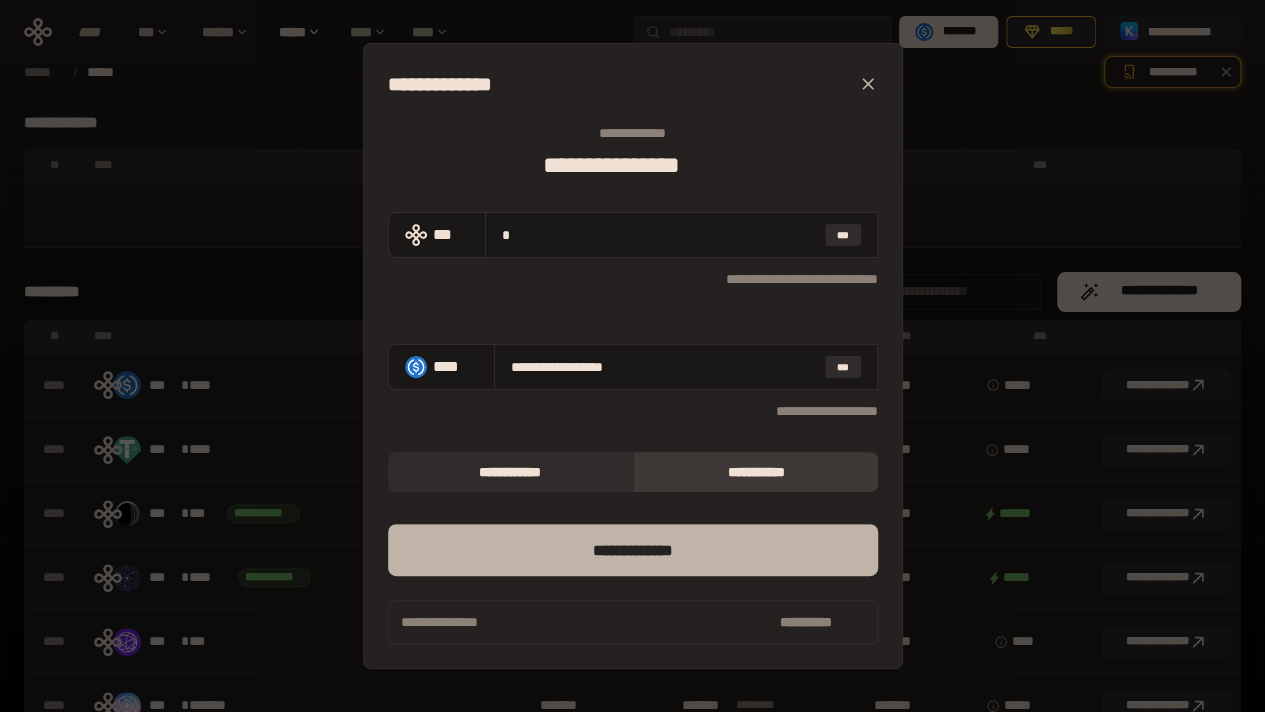 type on "*" 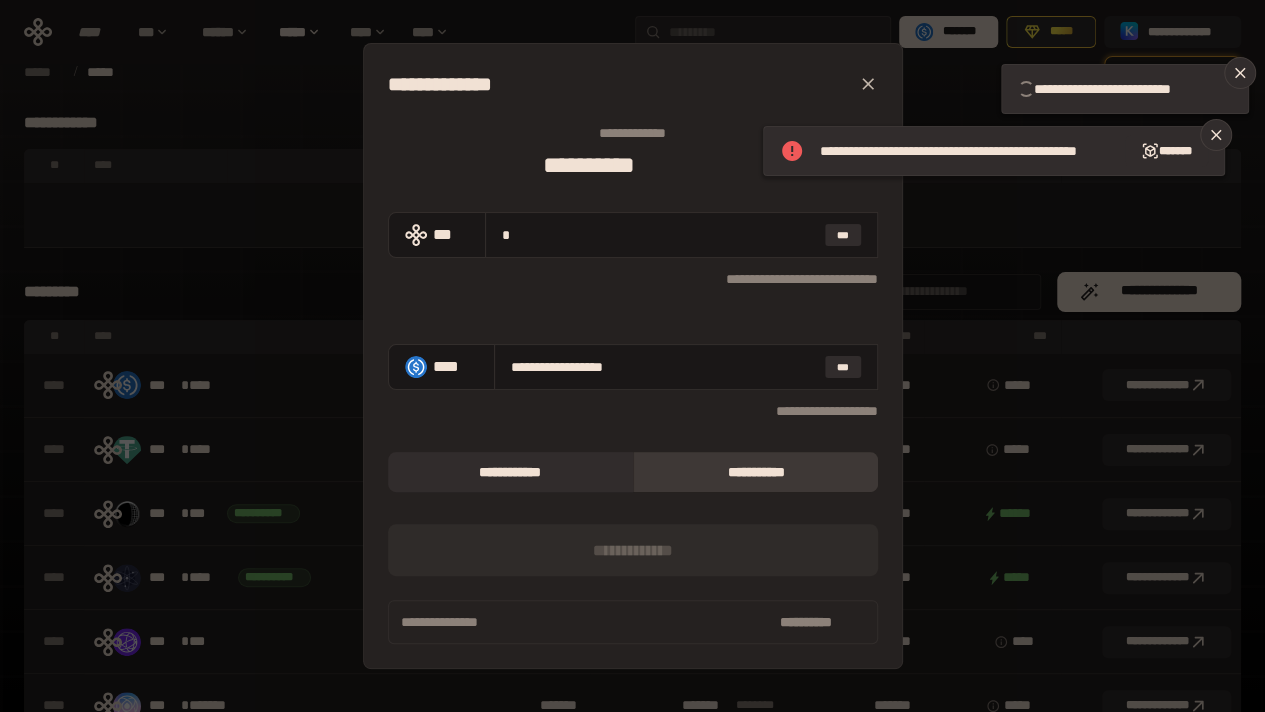 type 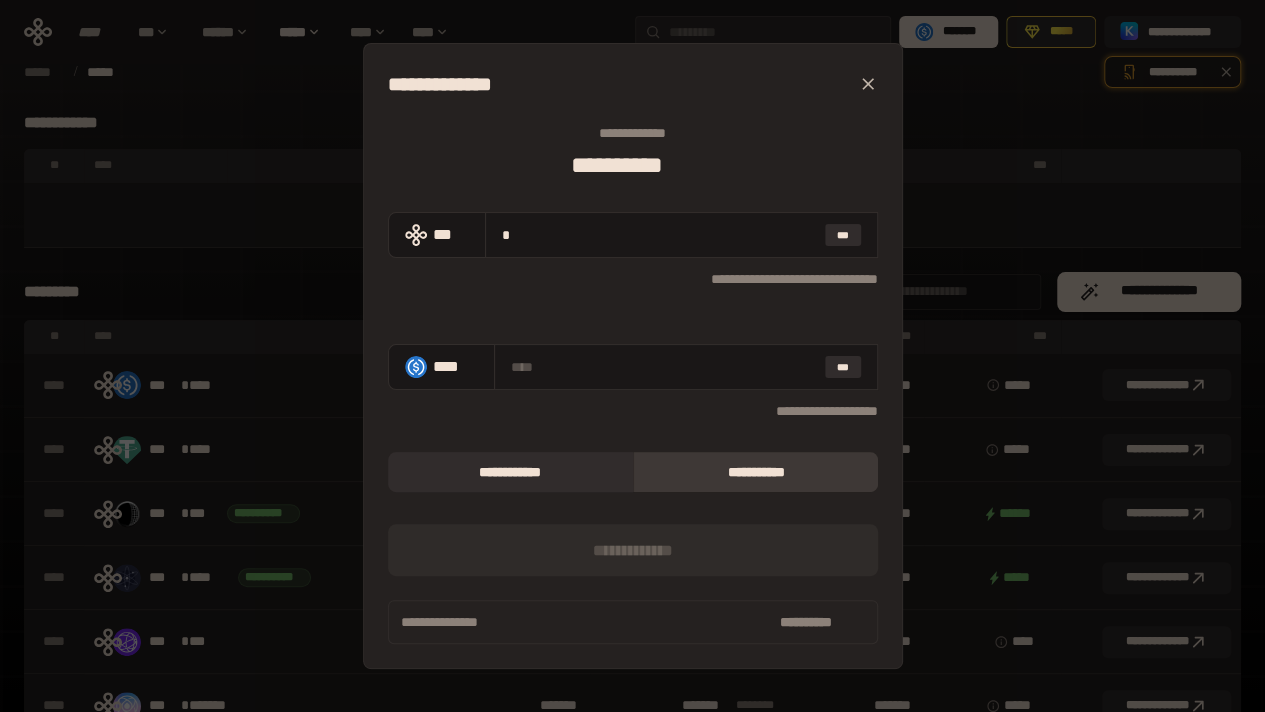 click on "**********" at bounding box center [632, 356] 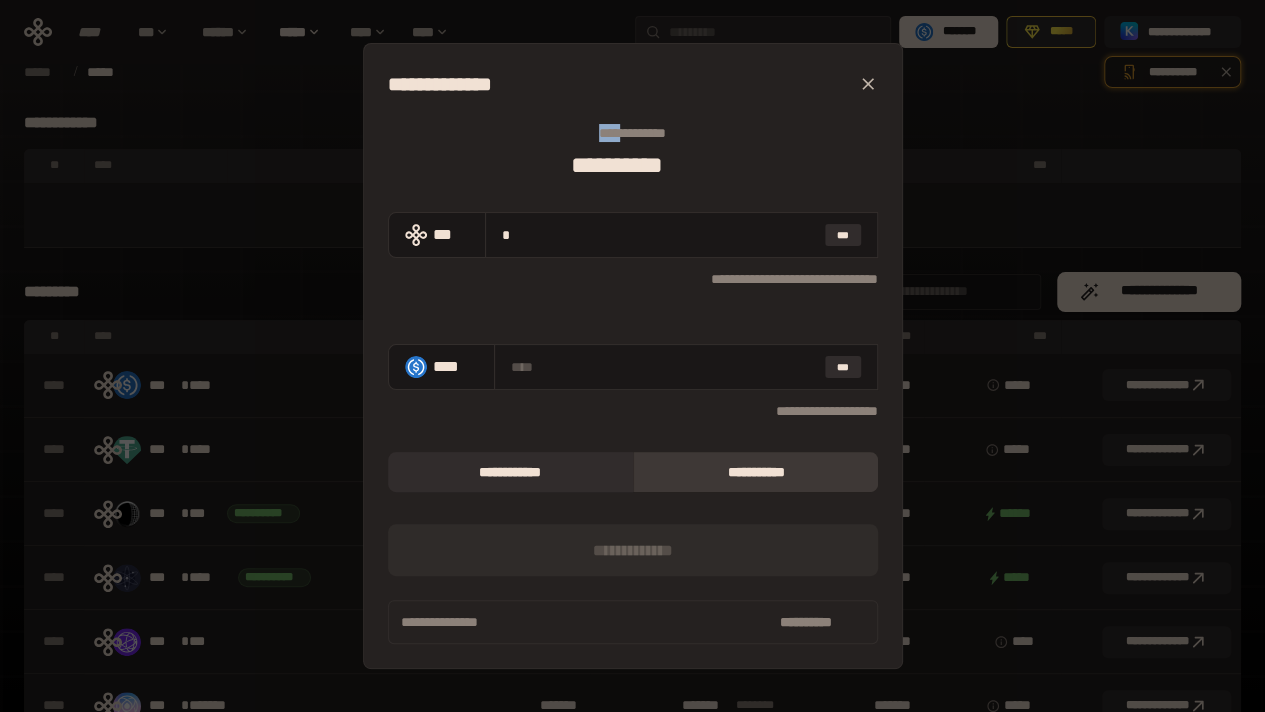click on "**********" at bounding box center (632, 356) 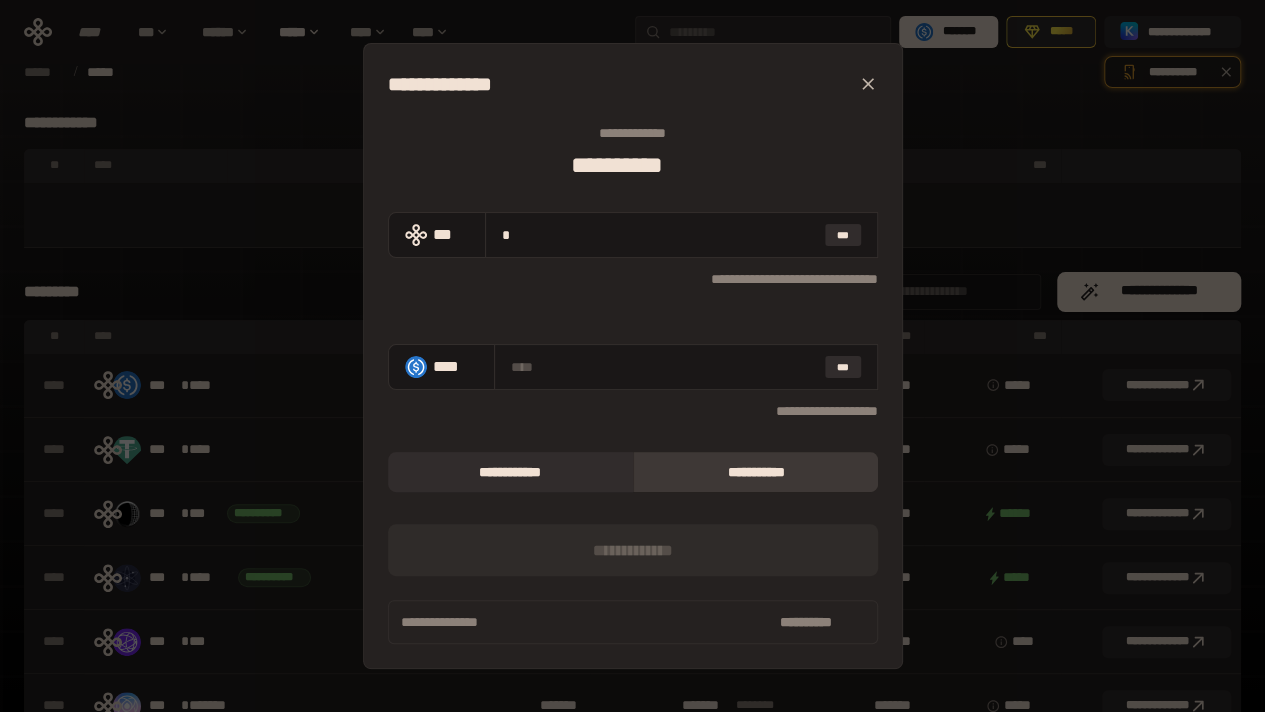 click on "**********" at bounding box center (633, 356) 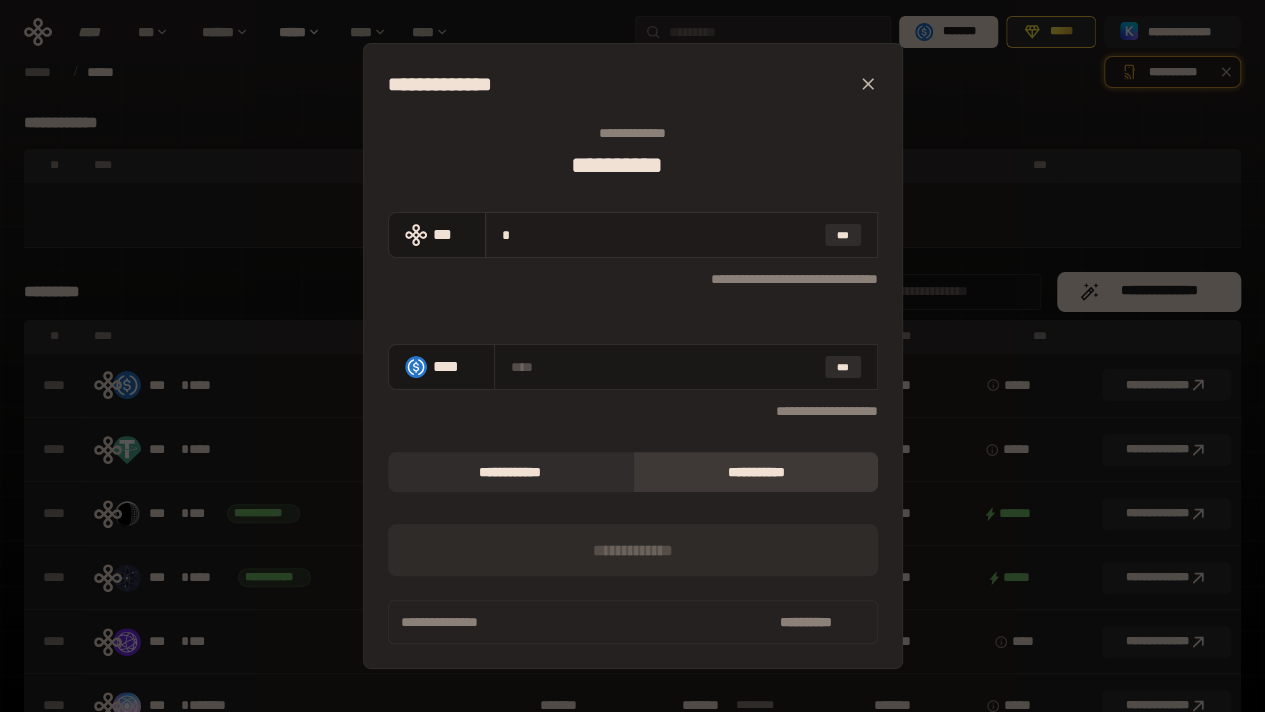 click on "*" at bounding box center (659, 235) 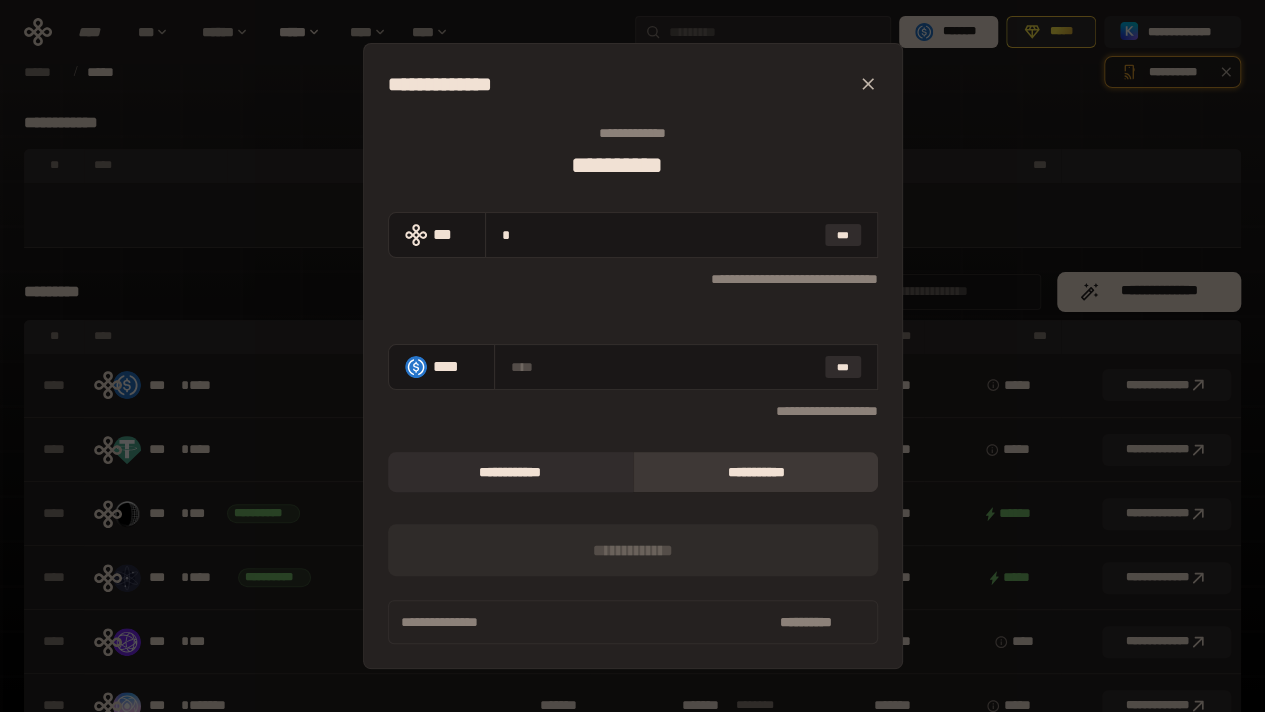 click on "**********" at bounding box center (756, 472) 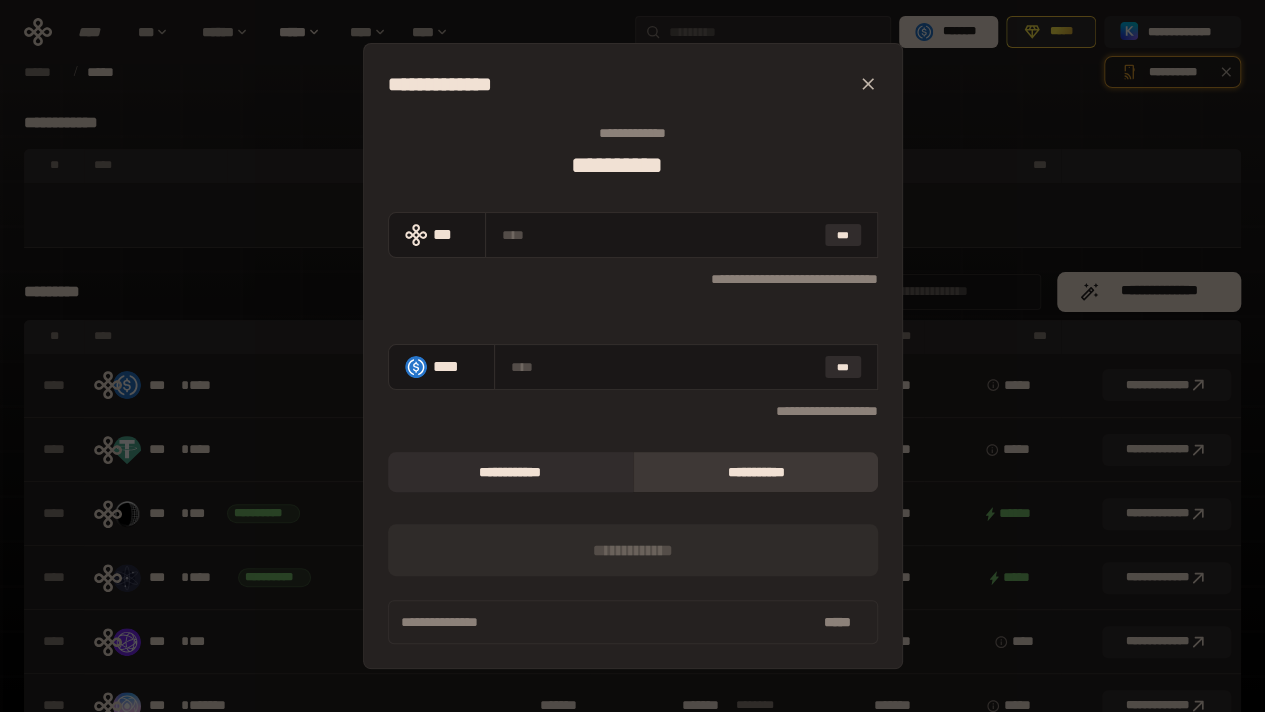 click on "**********" at bounding box center (756, 472) 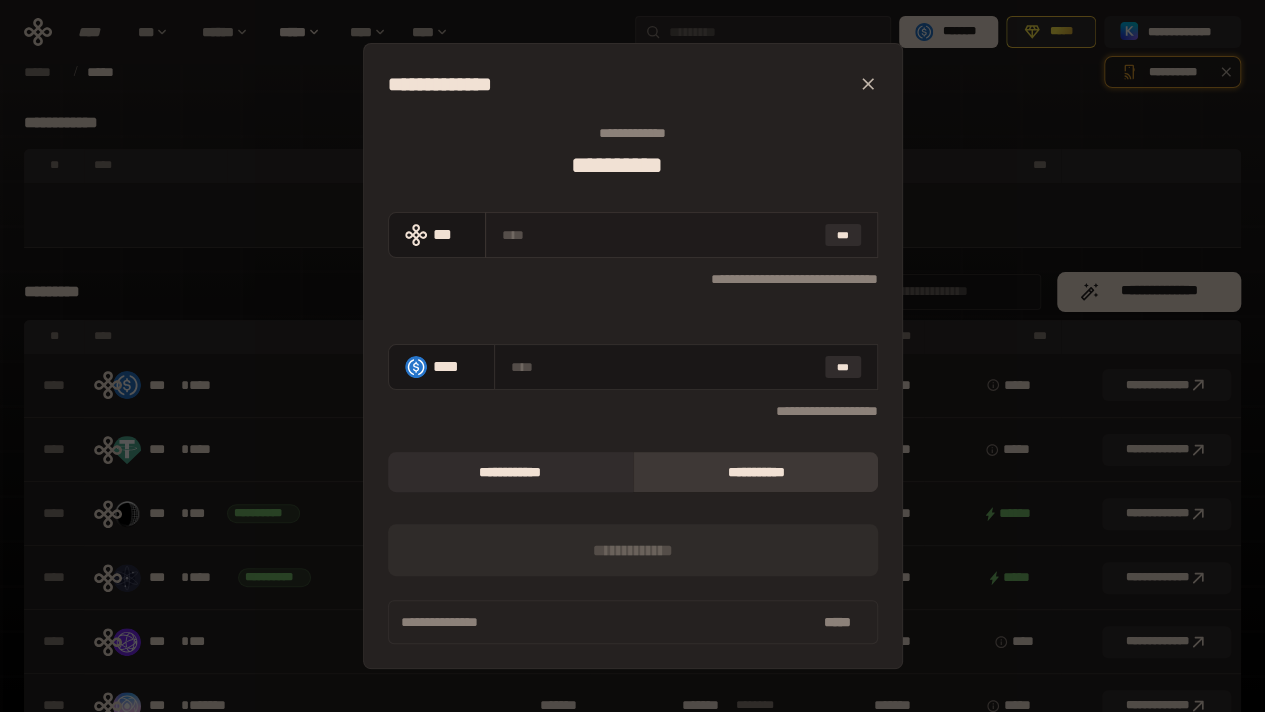 click at bounding box center [659, 235] 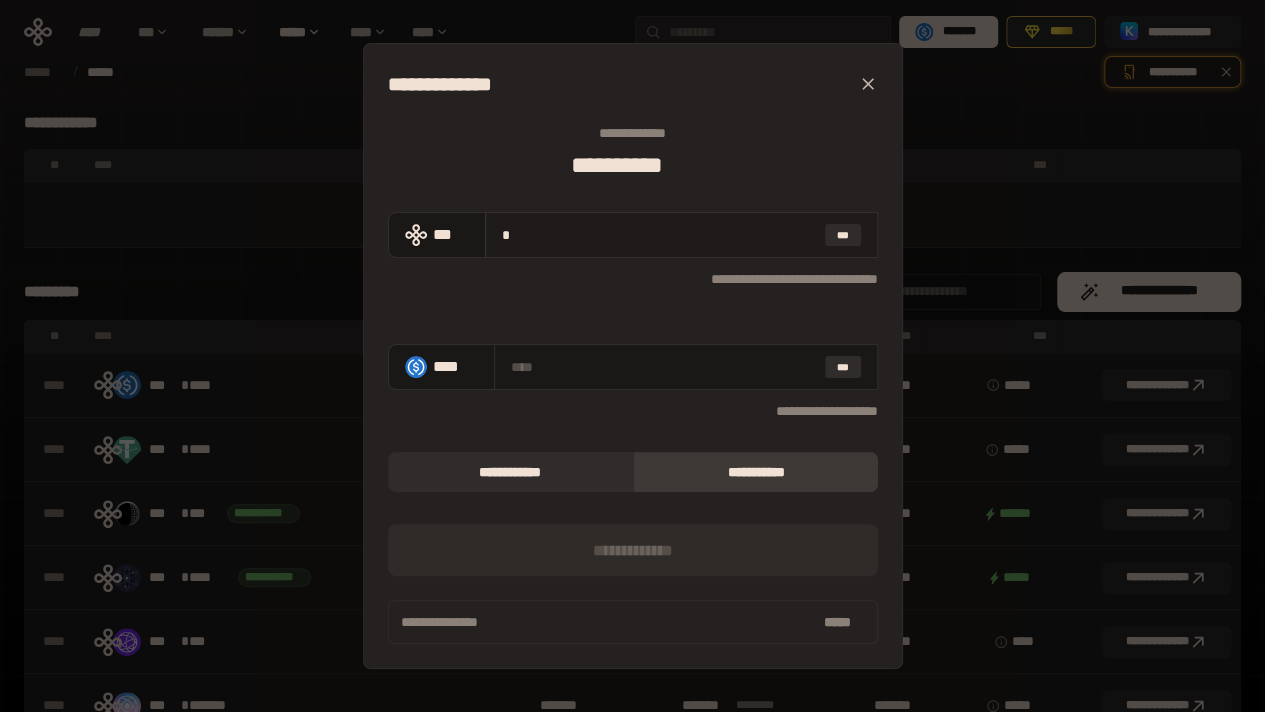 type on "**********" 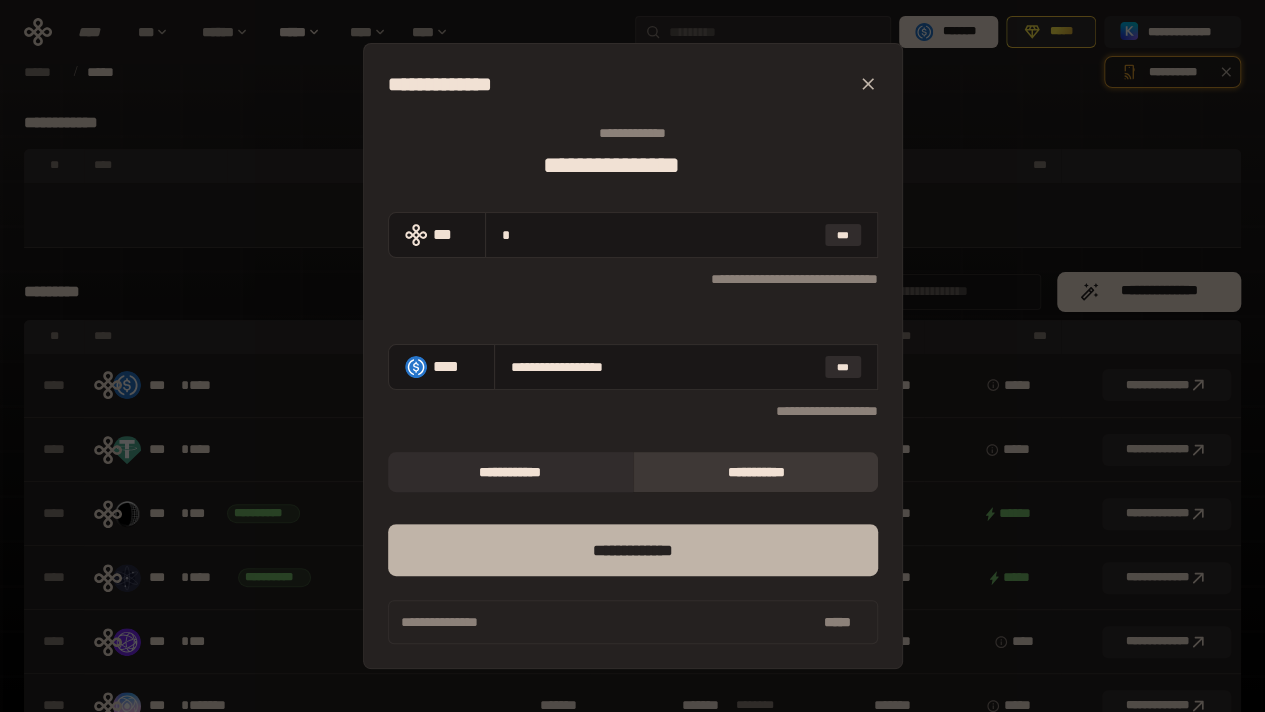 type on "*" 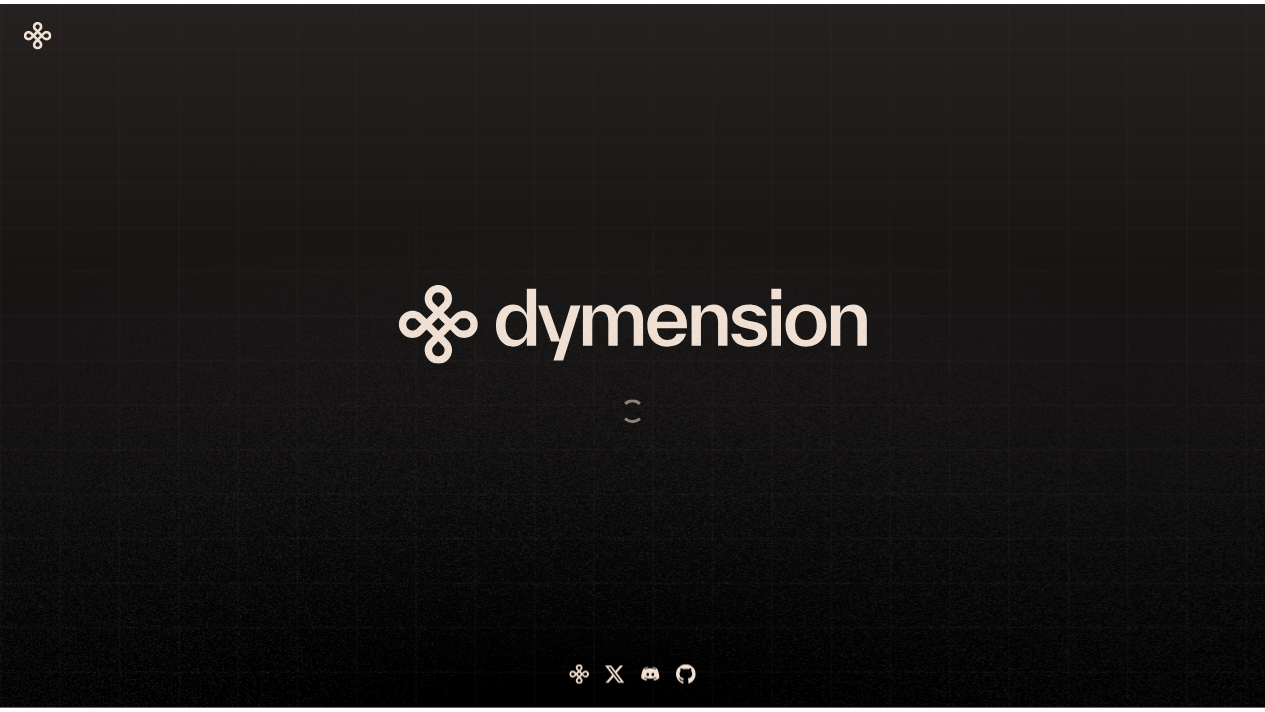 scroll, scrollTop: 0, scrollLeft: 0, axis: both 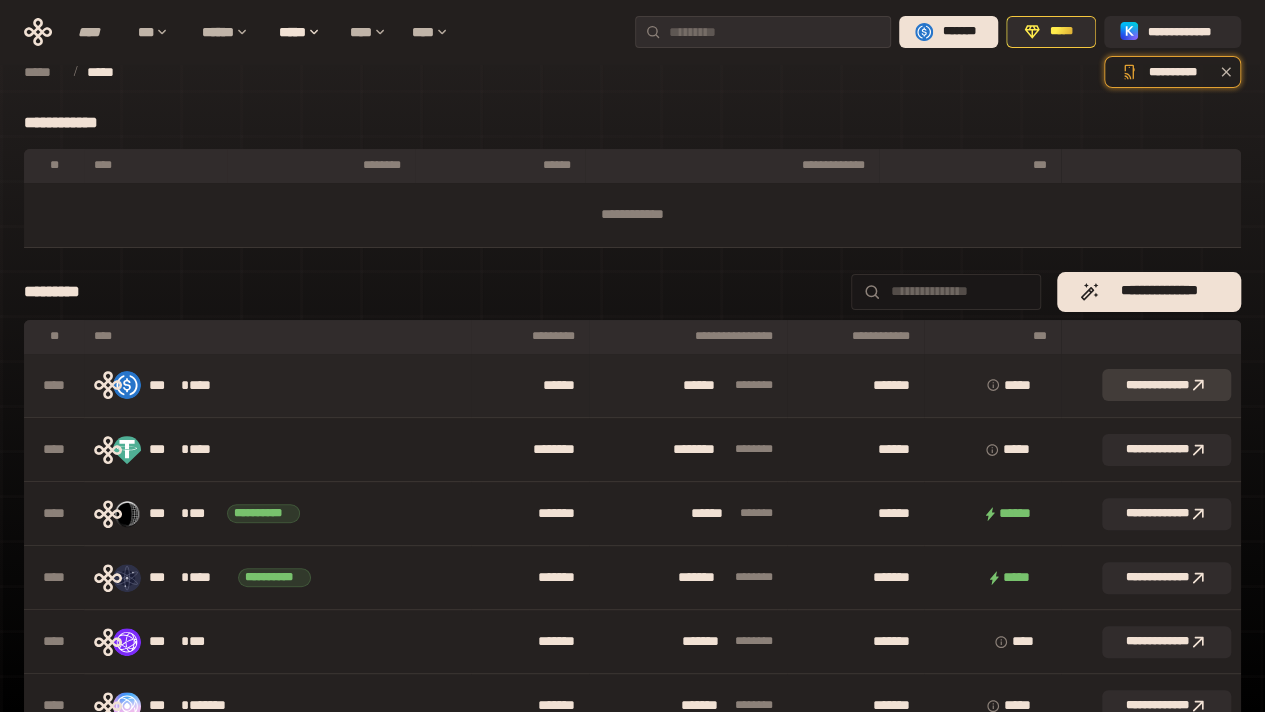 click on "**********" at bounding box center (1166, 385) 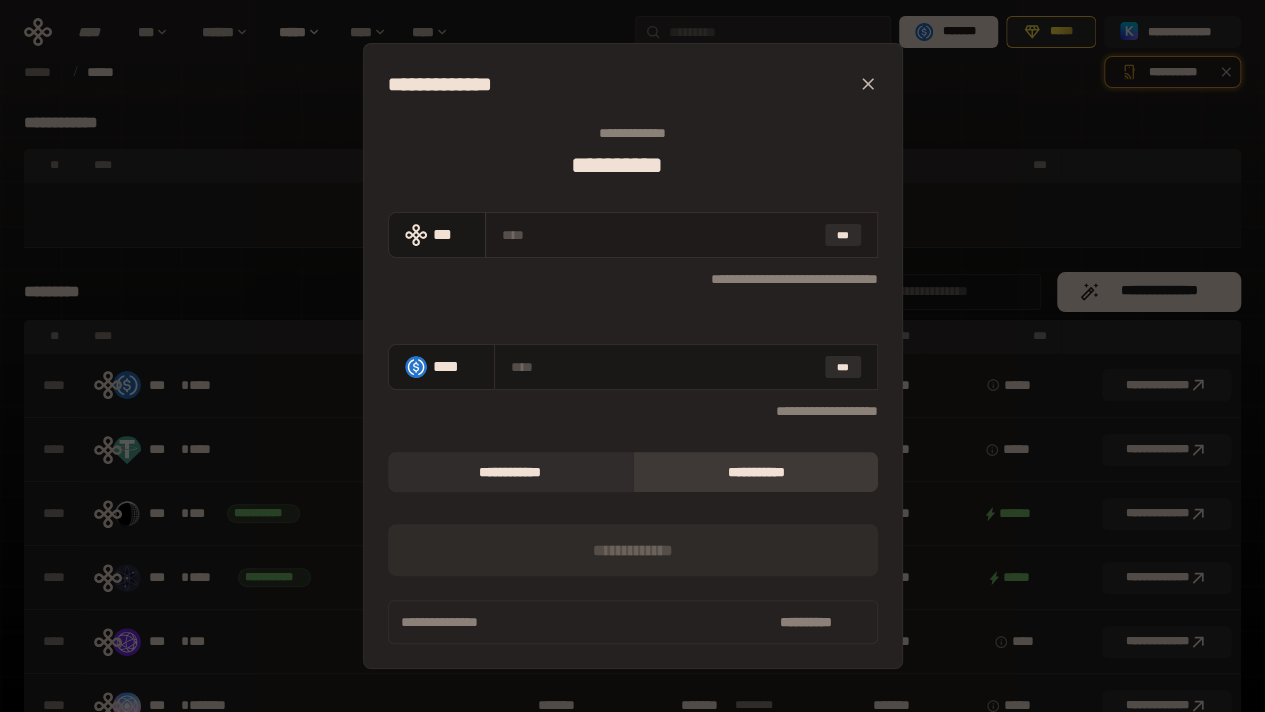 click at bounding box center [659, 235] 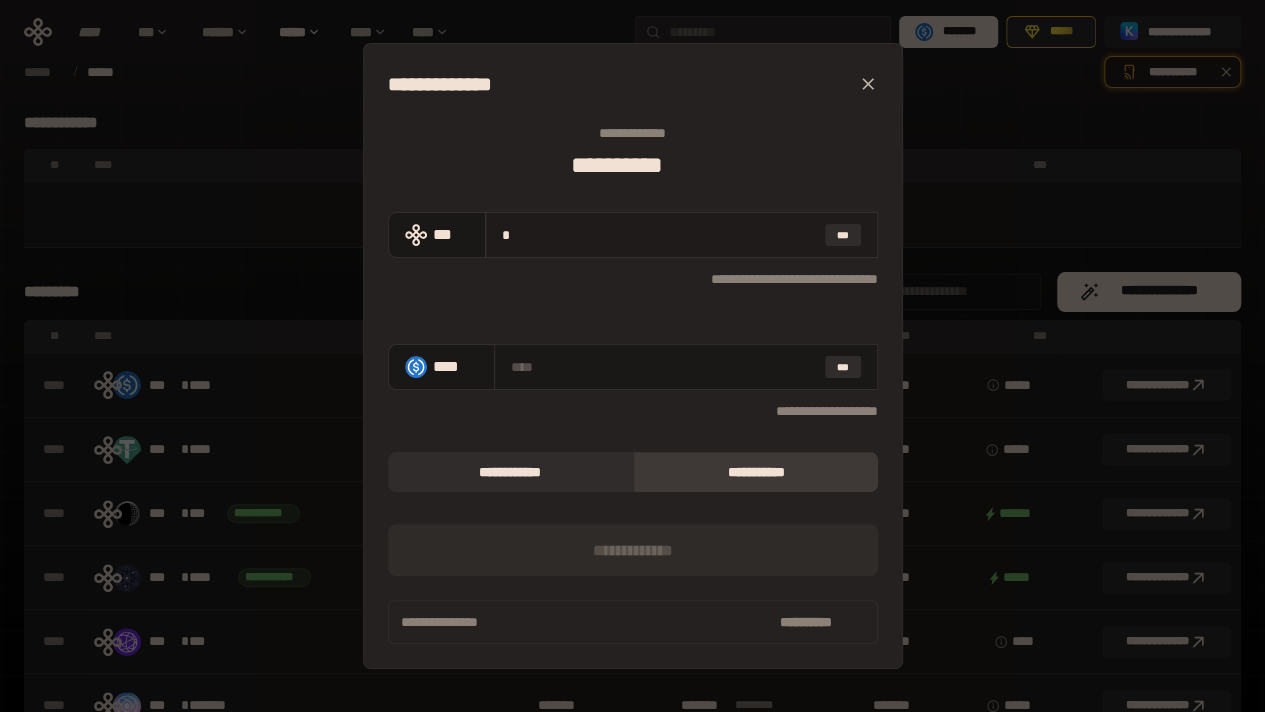 type on "**********" 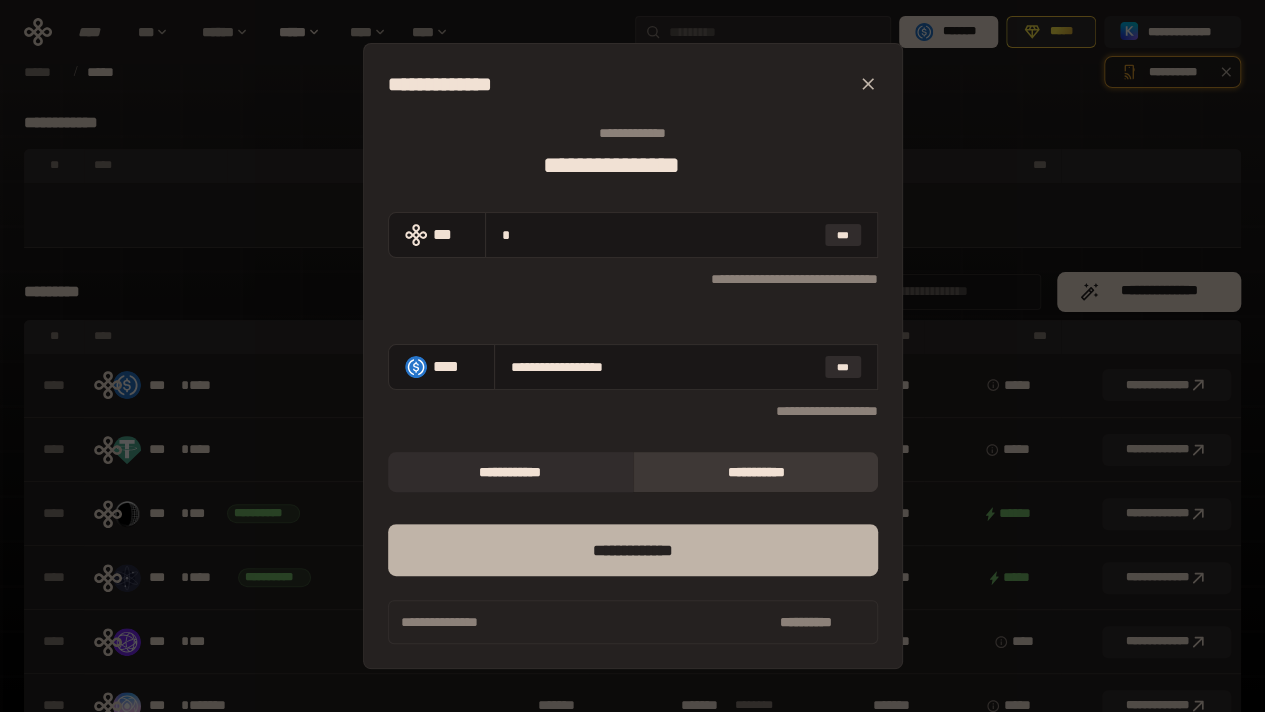 type on "*" 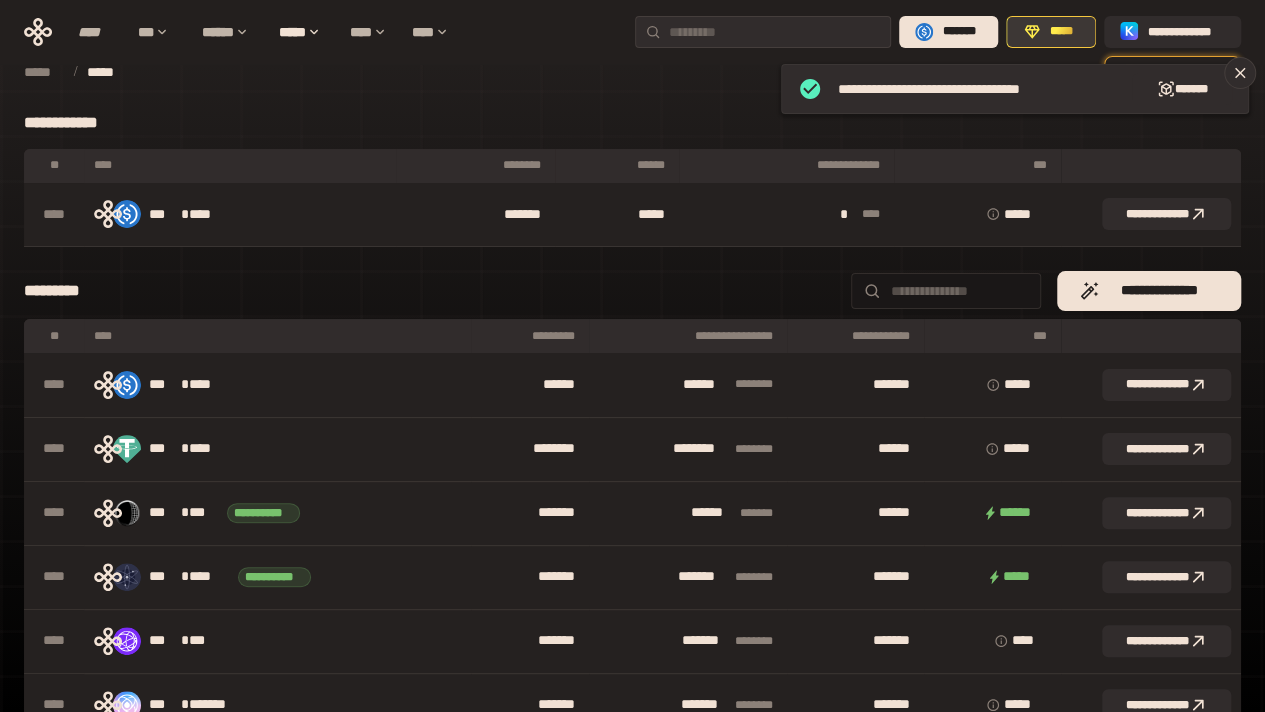 click on "*****" at bounding box center [1051, 32] 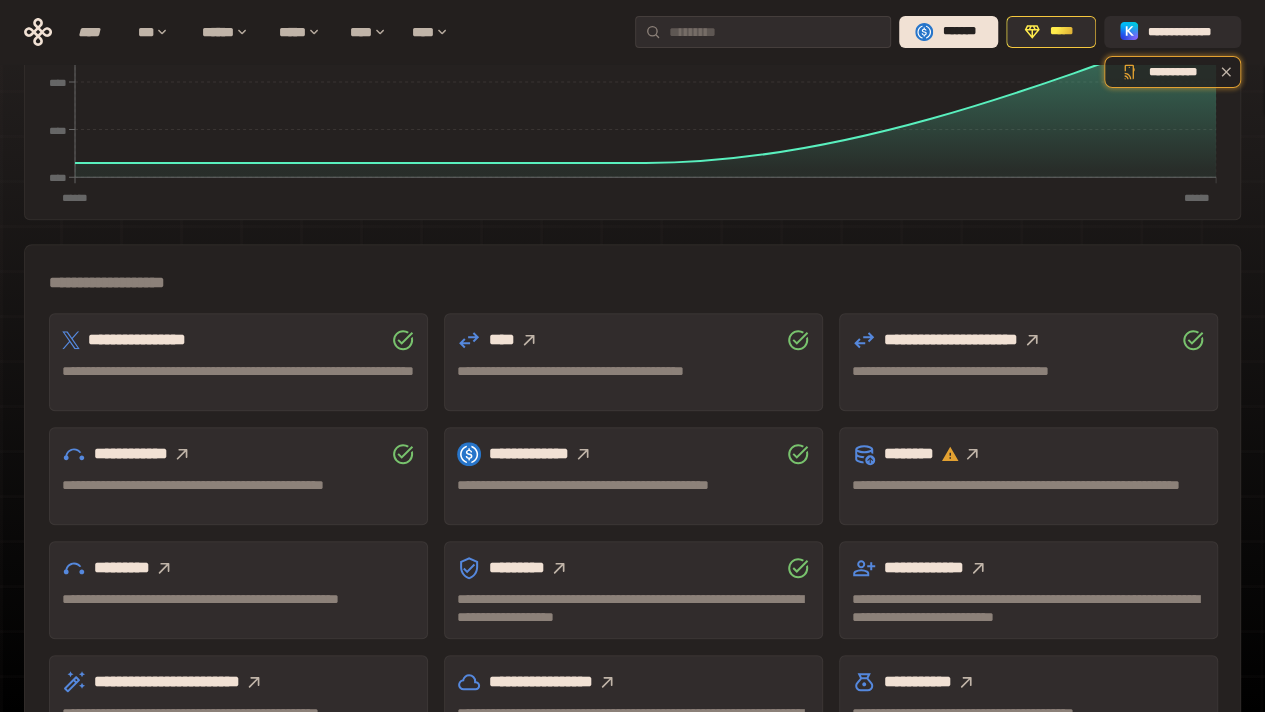 scroll, scrollTop: 570, scrollLeft: 0, axis: vertical 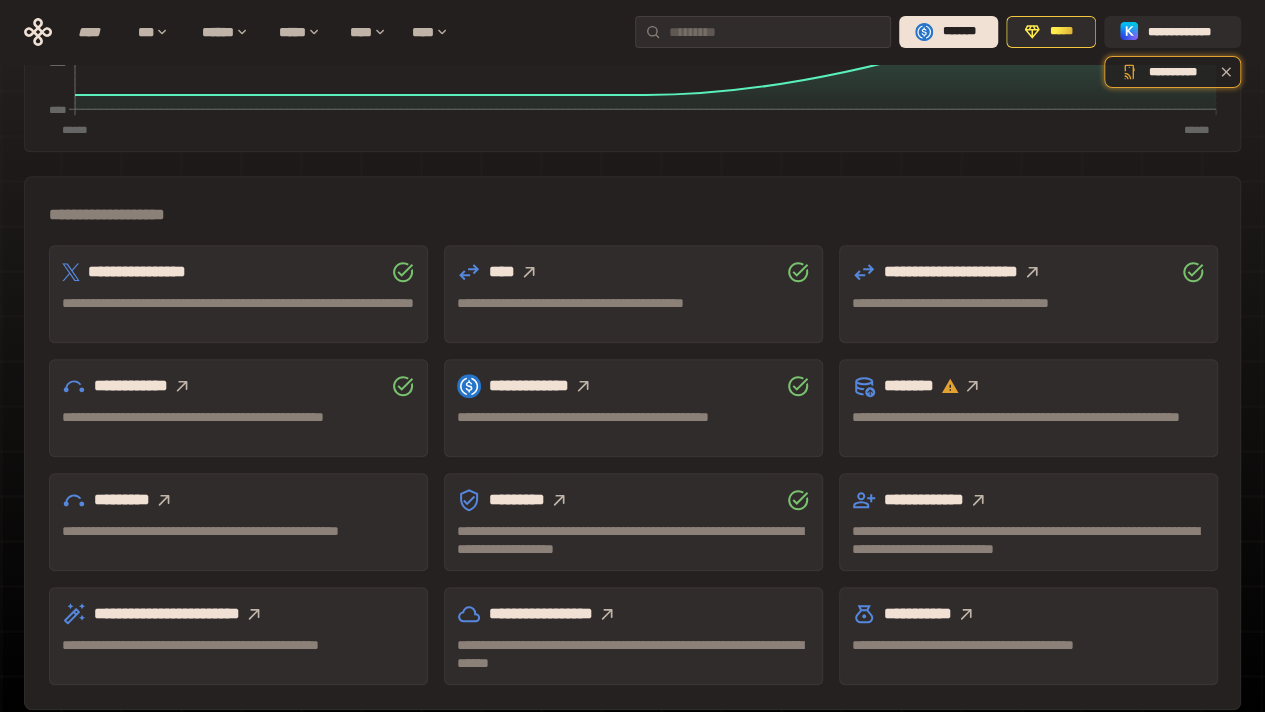 click 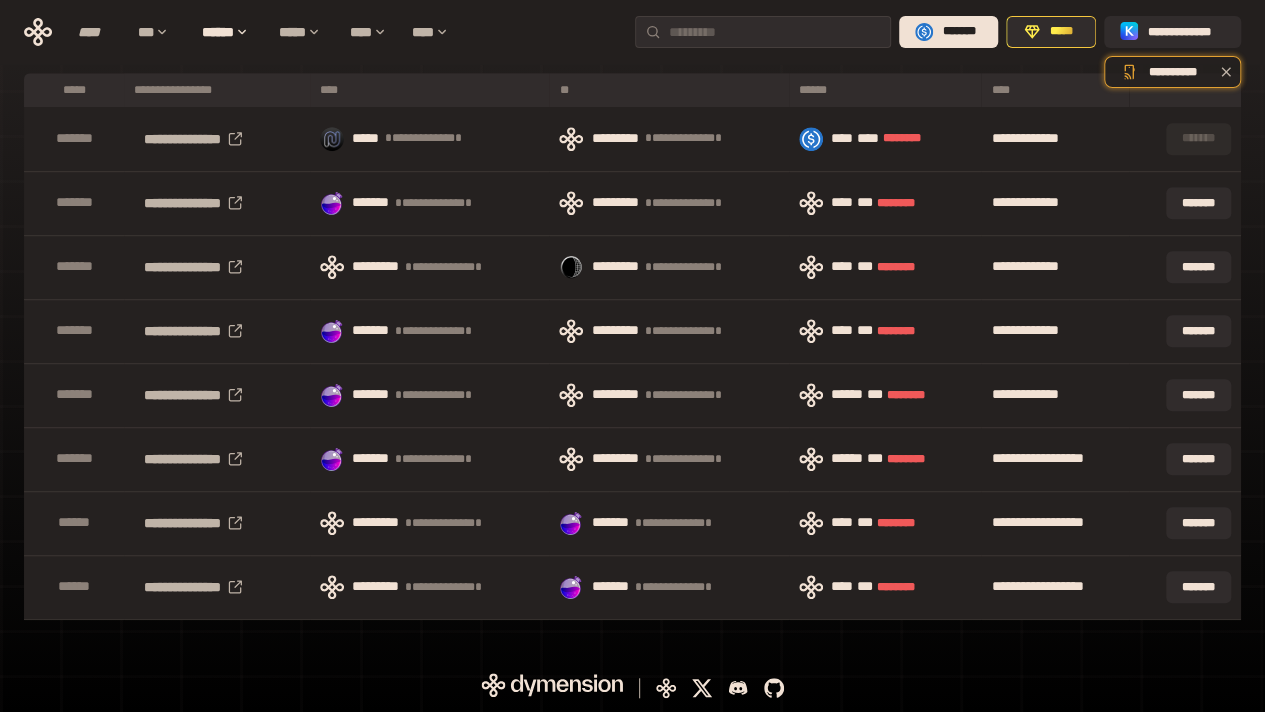 scroll, scrollTop: 0, scrollLeft: 0, axis: both 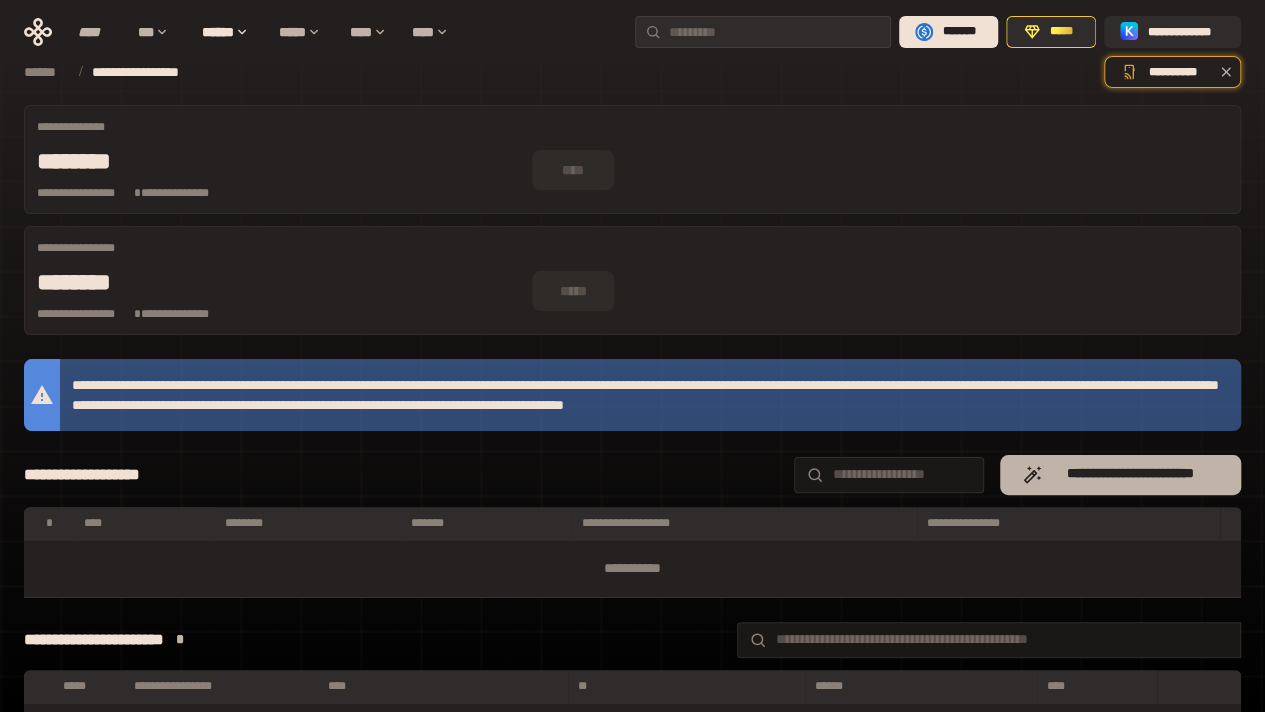 click on "**********" at bounding box center (1130, 474) 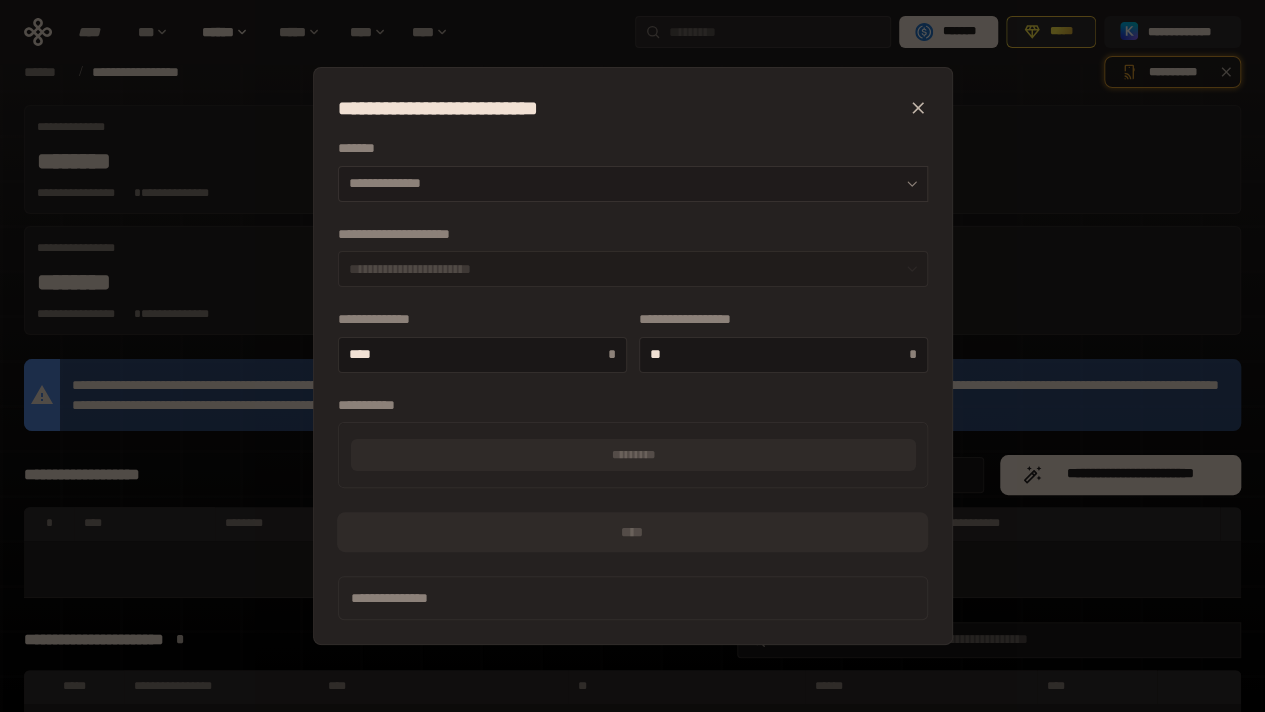 click 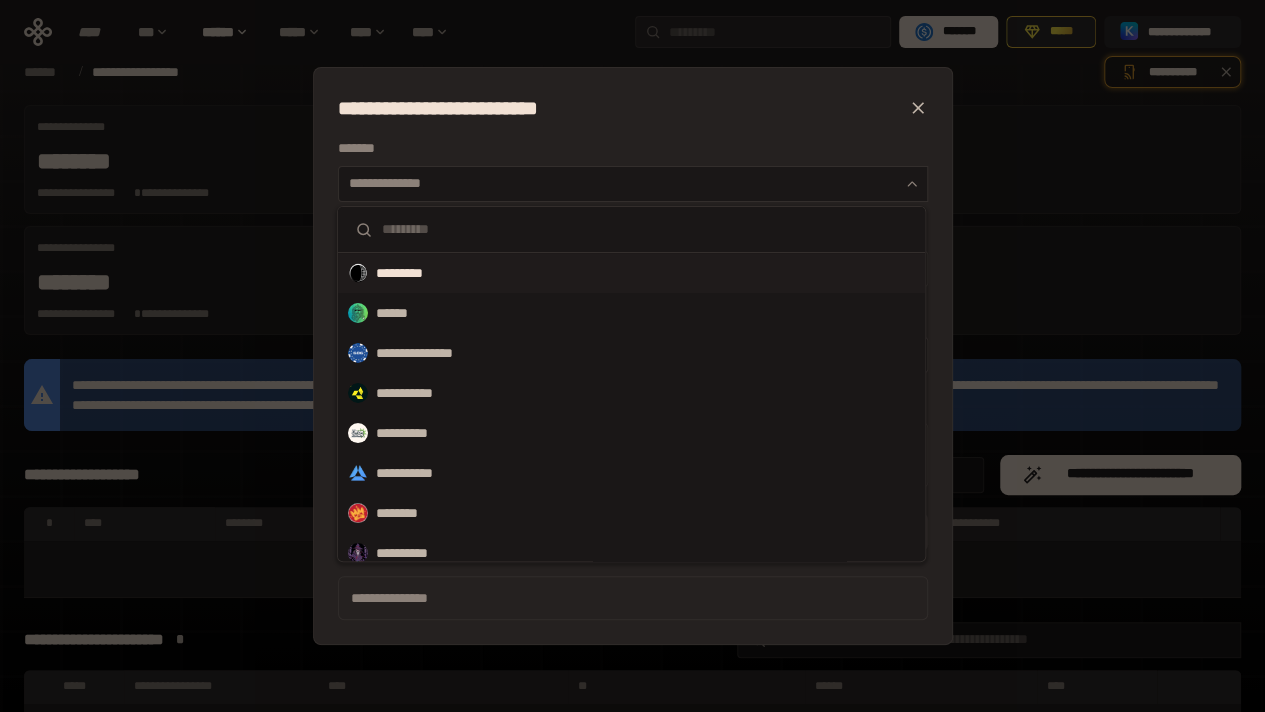 click on "*********" at bounding box center [412, 273] 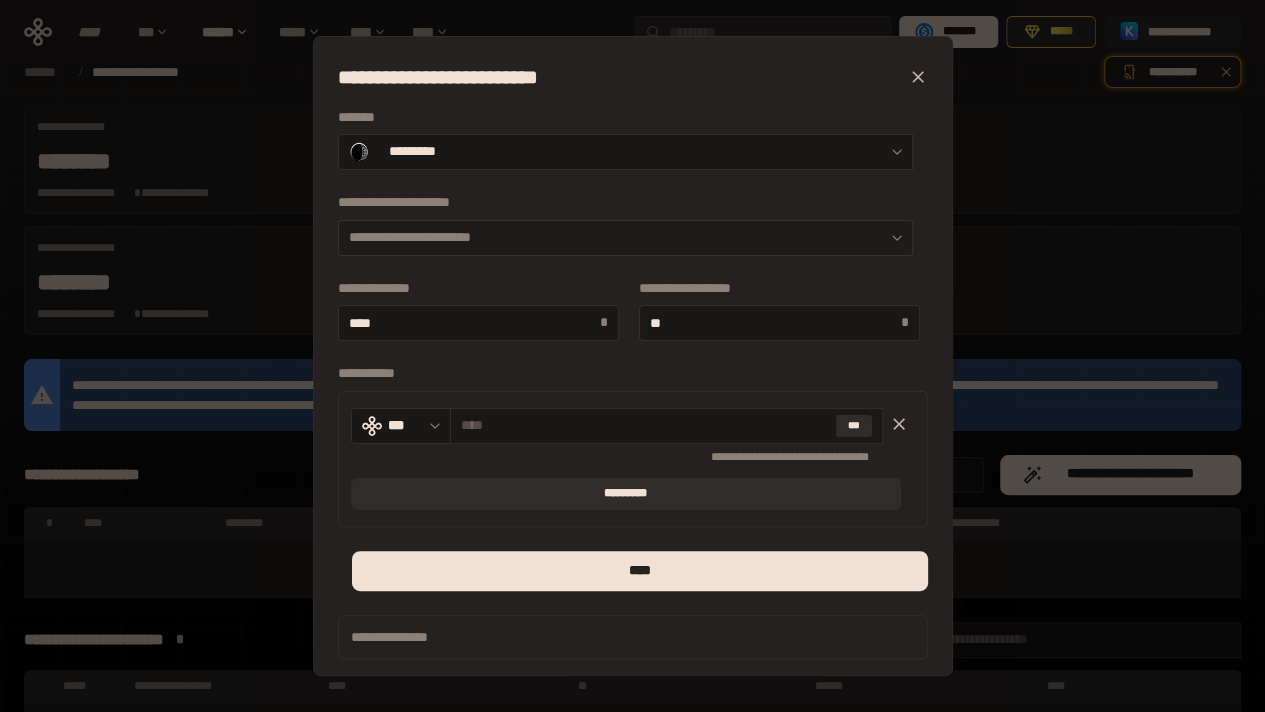 click 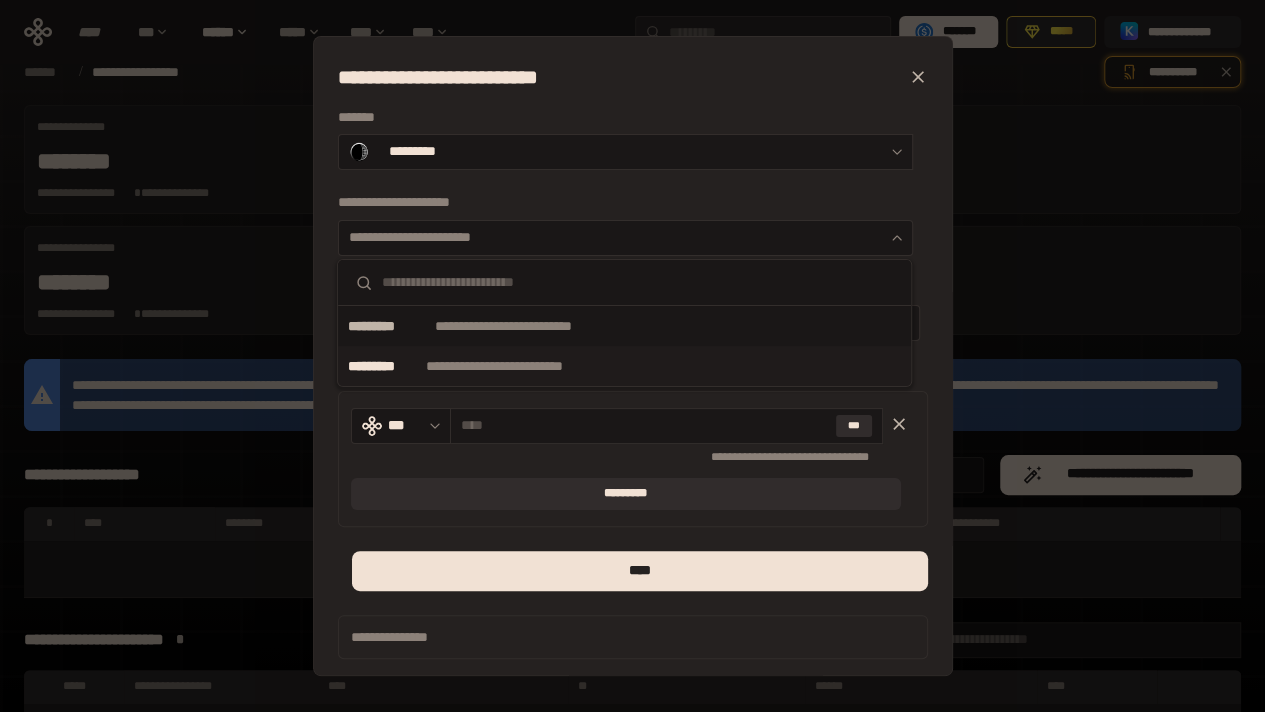click on "**********" at bounding box center [518, 366] 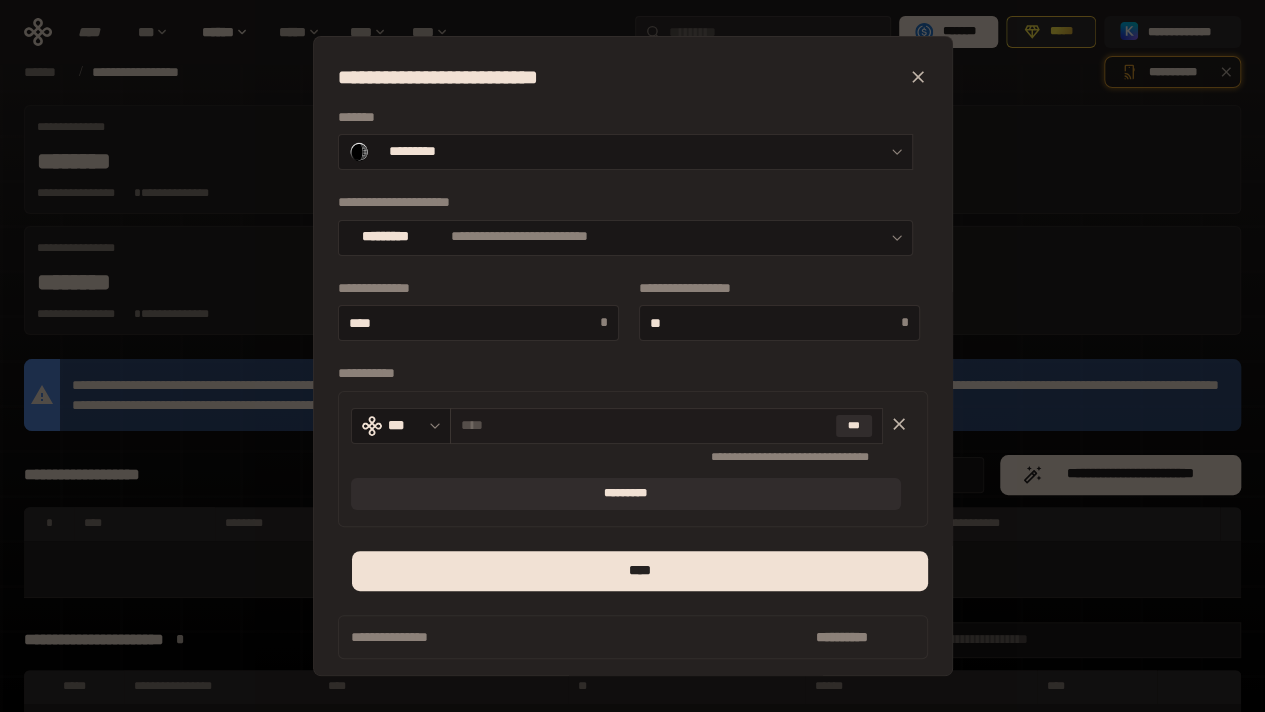 click at bounding box center [644, 425] 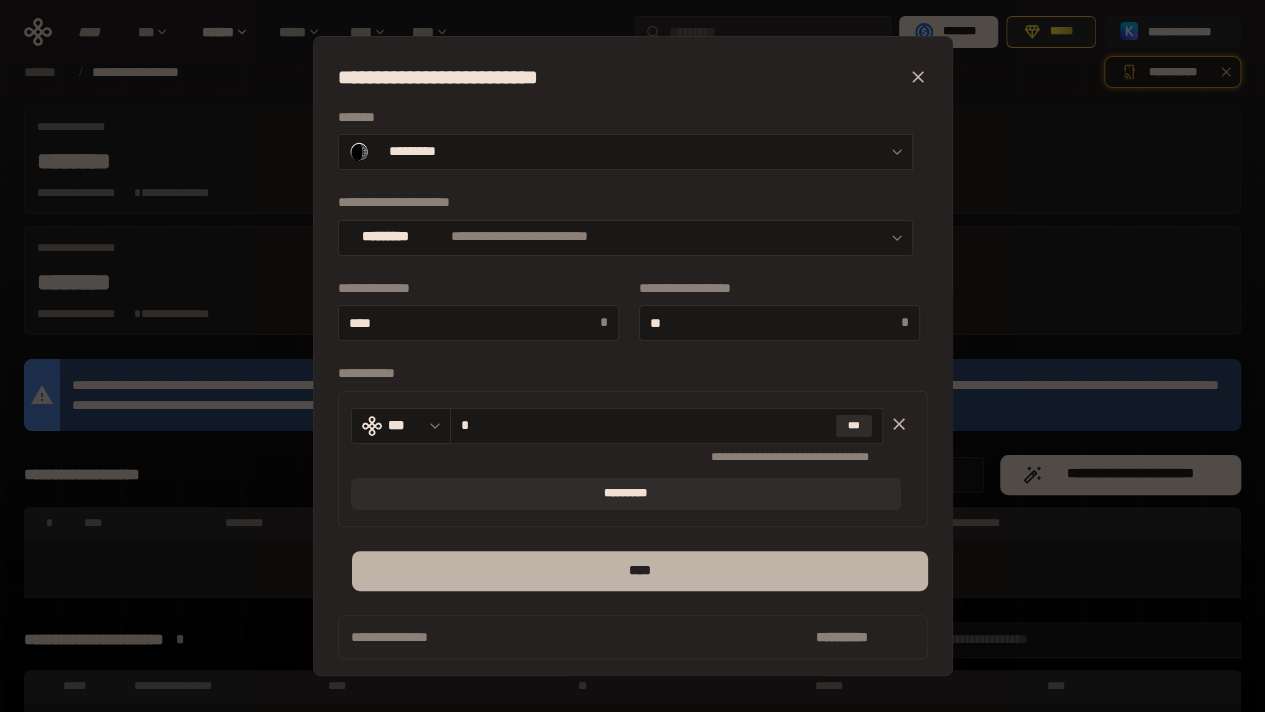 type on "*" 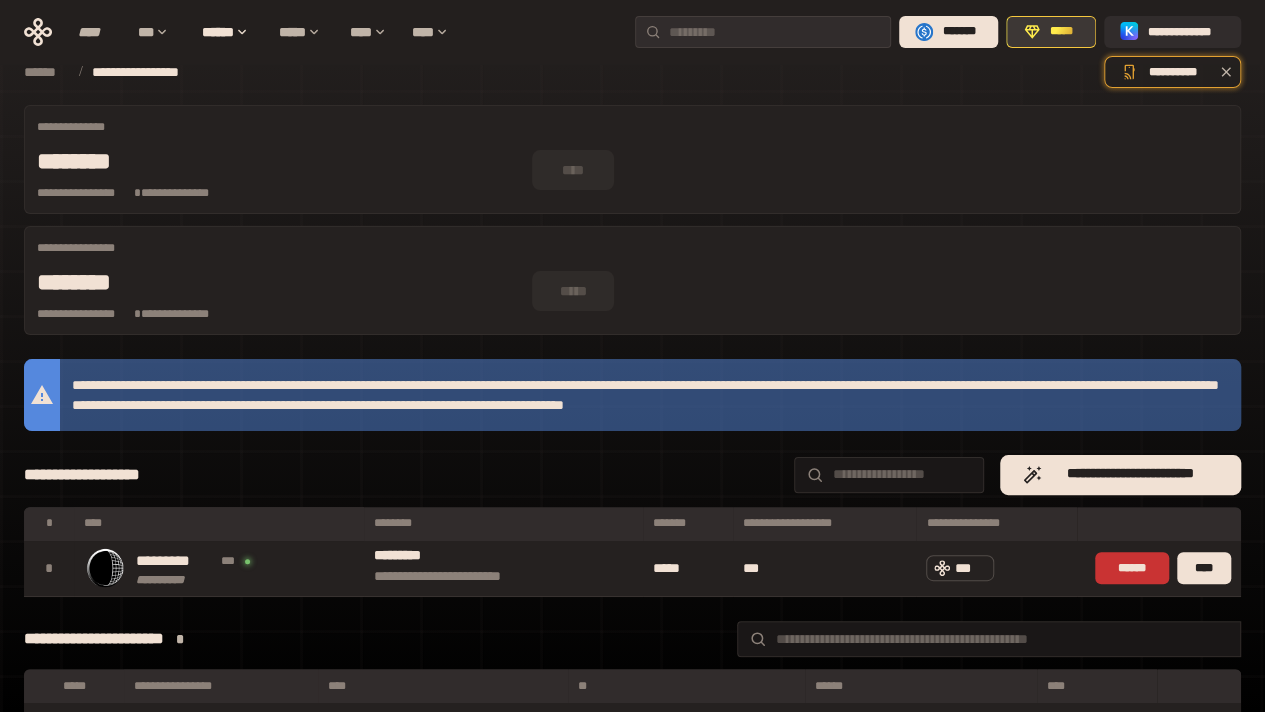 click on "*****" at bounding box center [1062, 32] 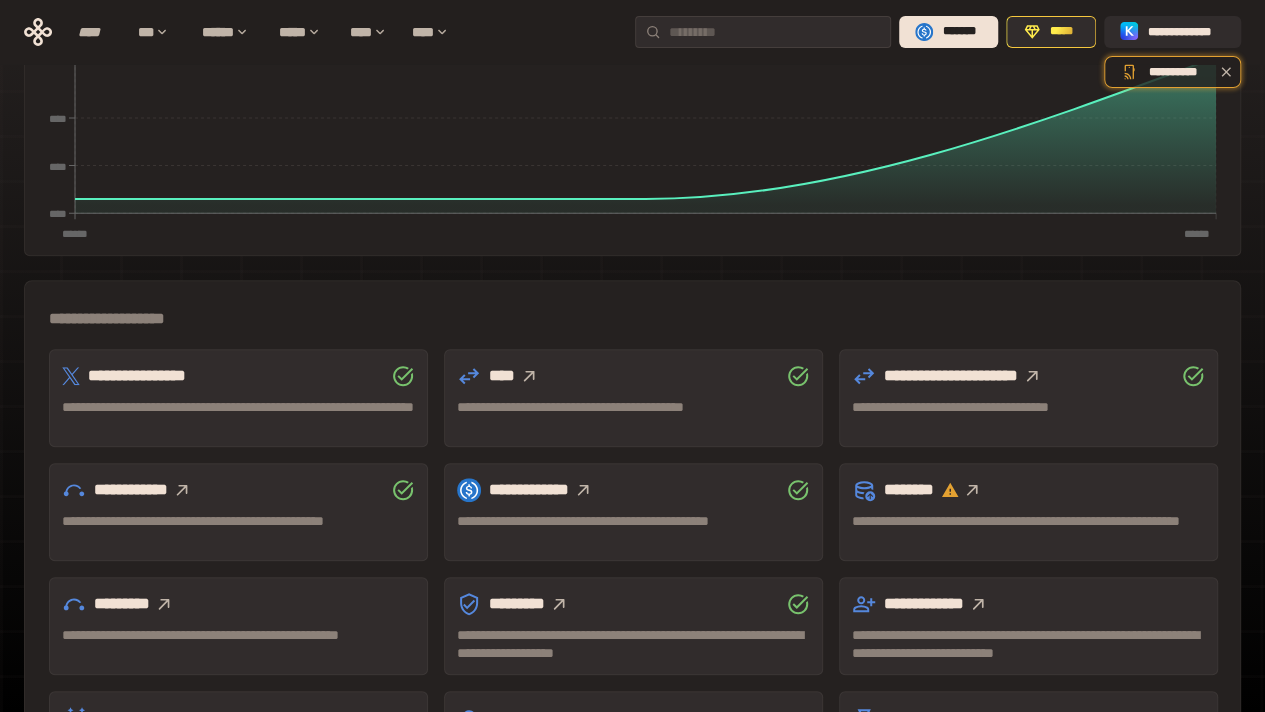 scroll, scrollTop: 467, scrollLeft: 0, axis: vertical 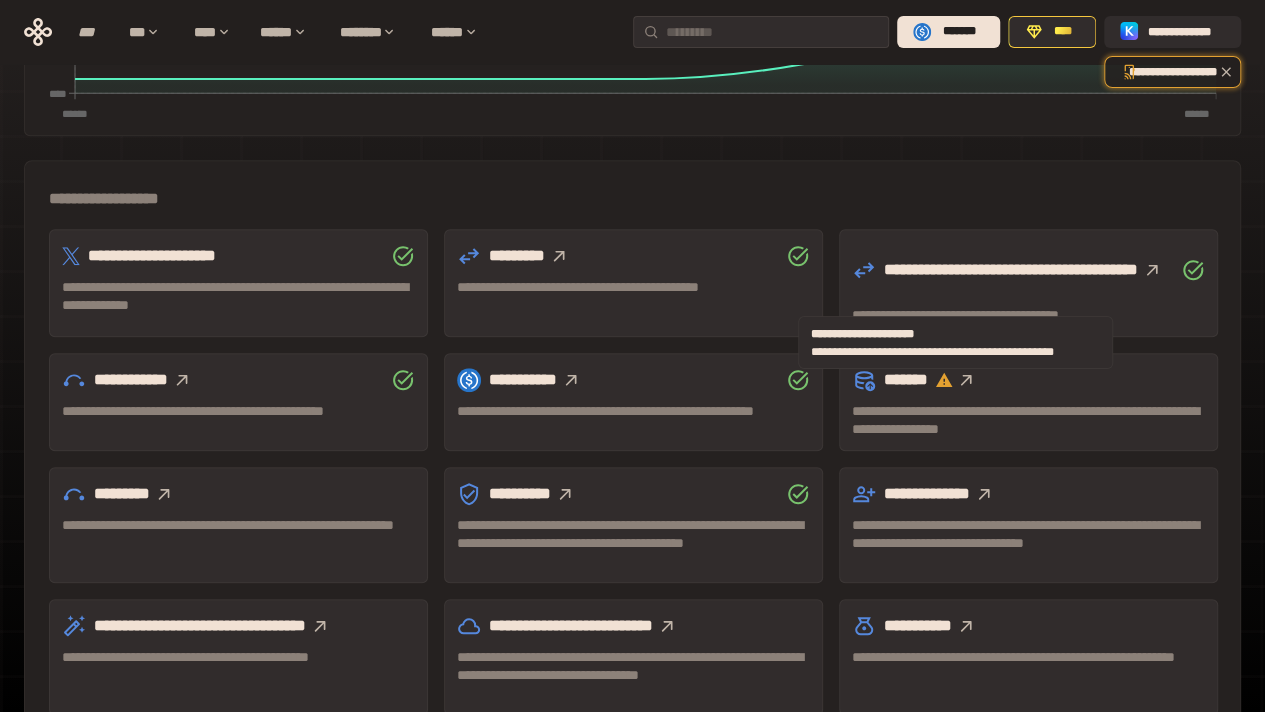 click 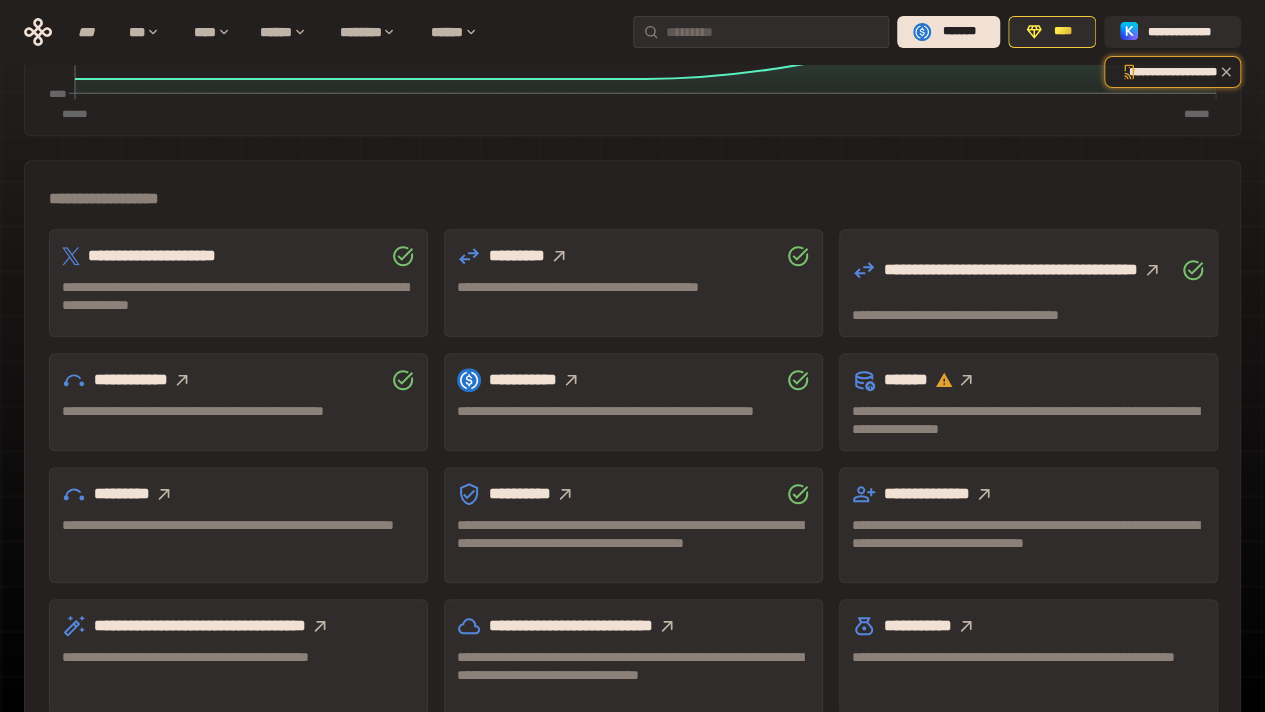 click 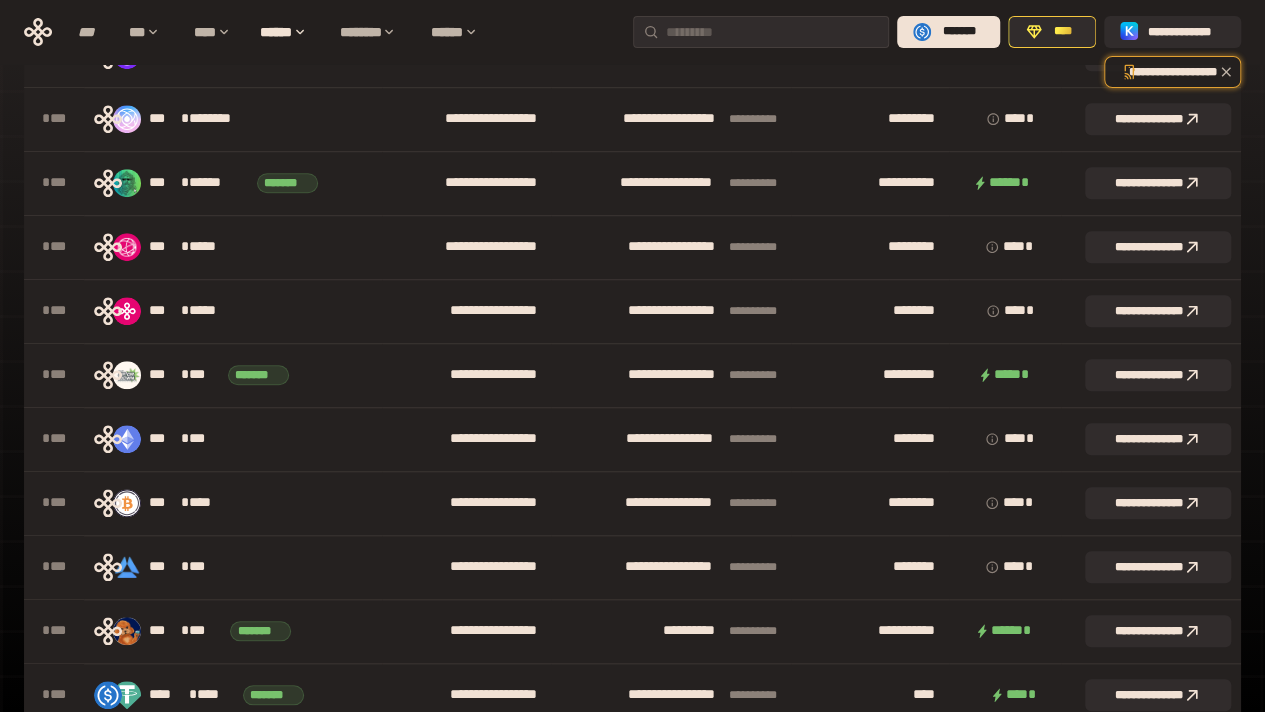 scroll, scrollTop: 0, scrollLeft: 0, axis: both 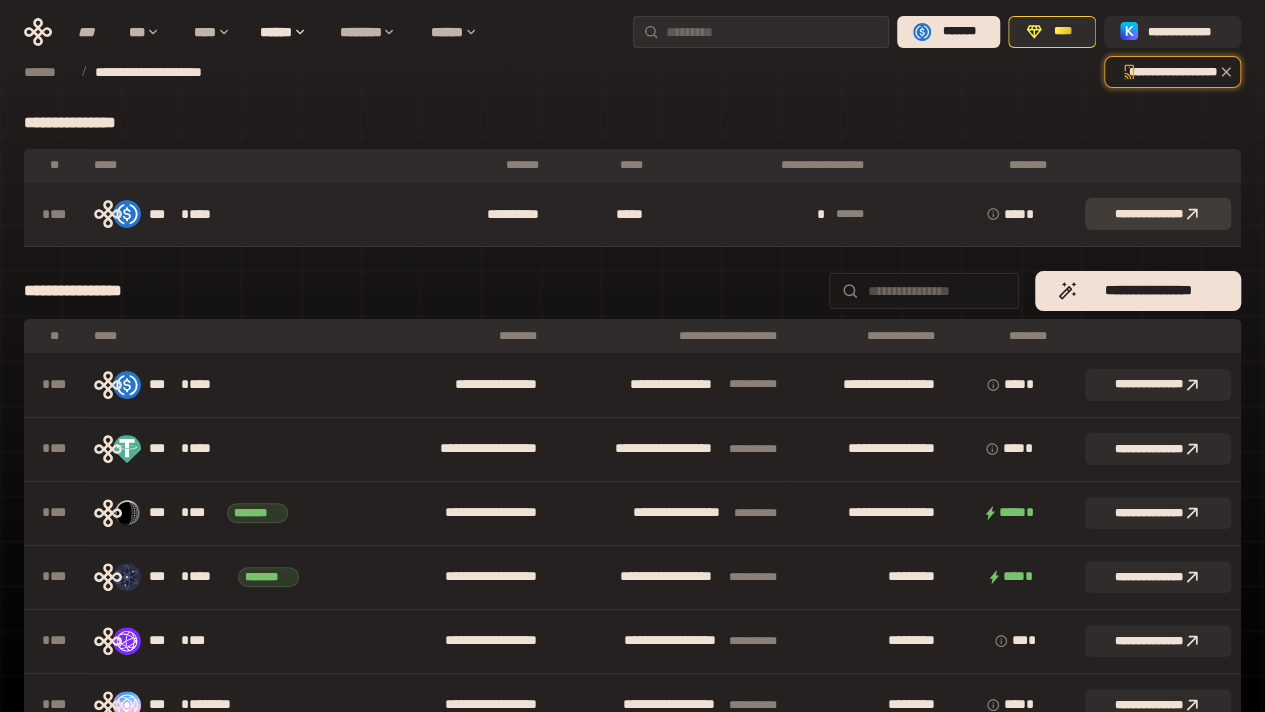 click on "**********" at bounding box center [1149, 214] 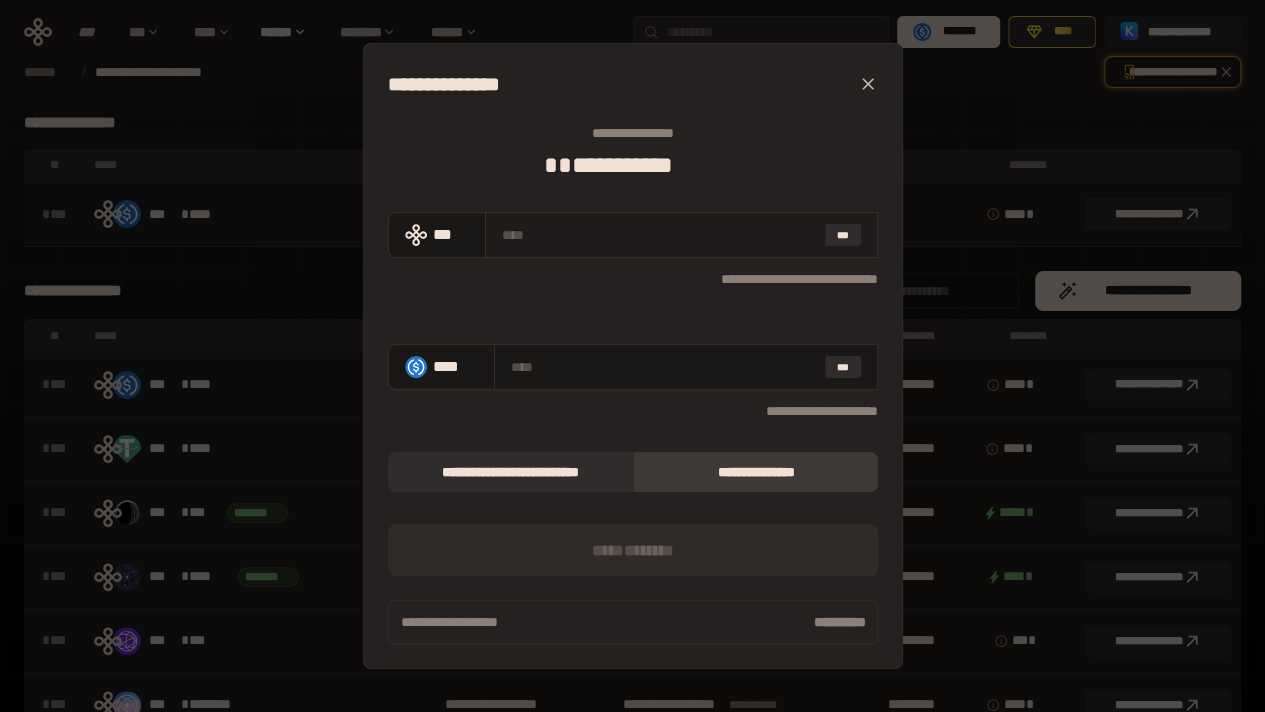 click at bounding box center [659, 235] 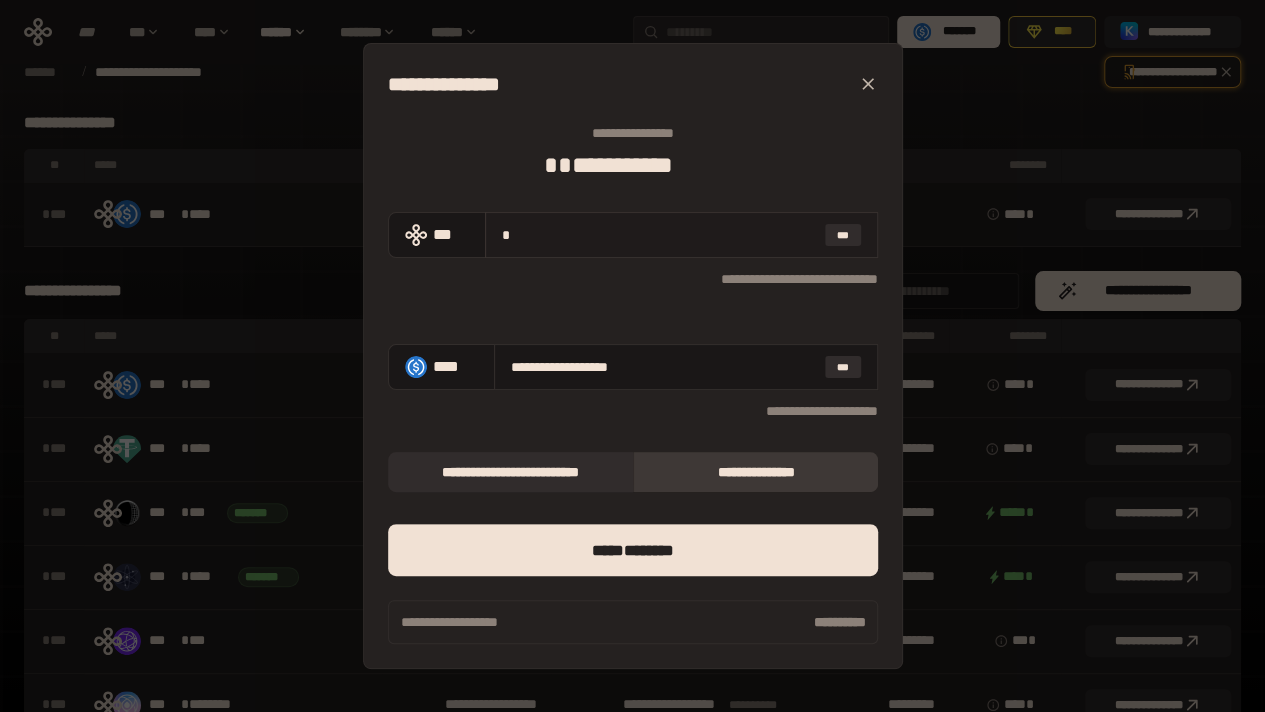 type on "**********" 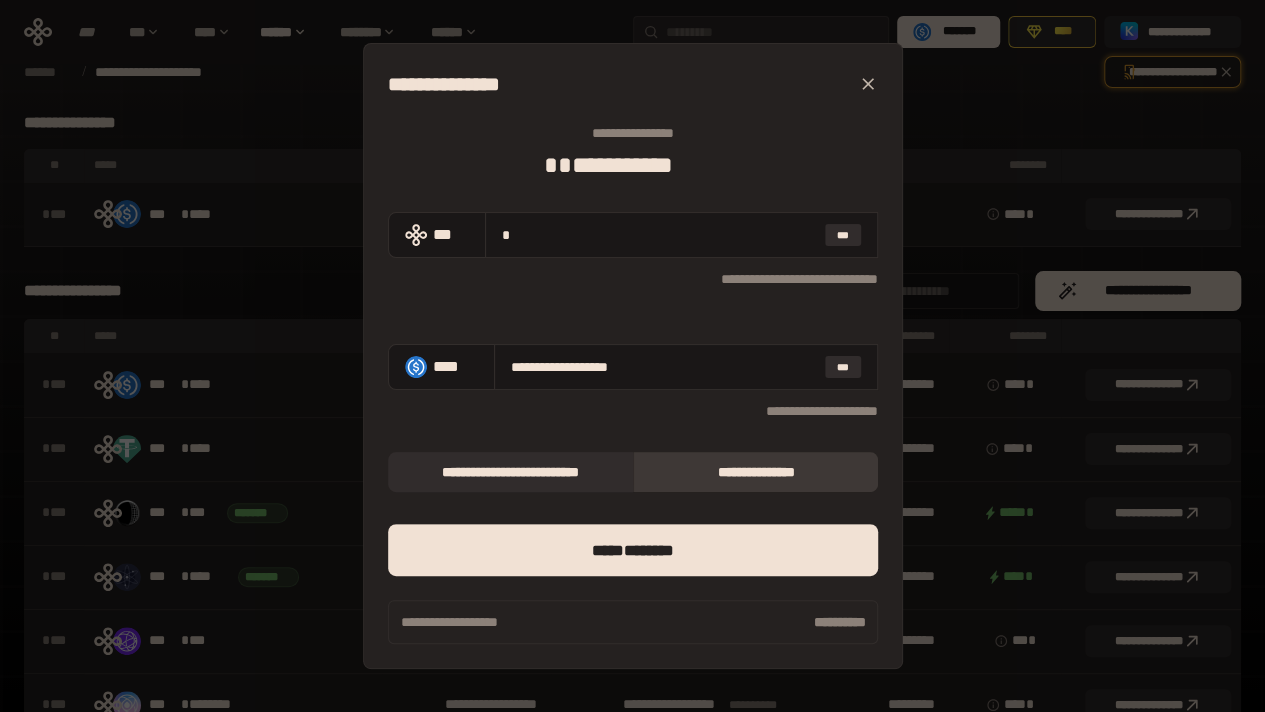 type on "*" 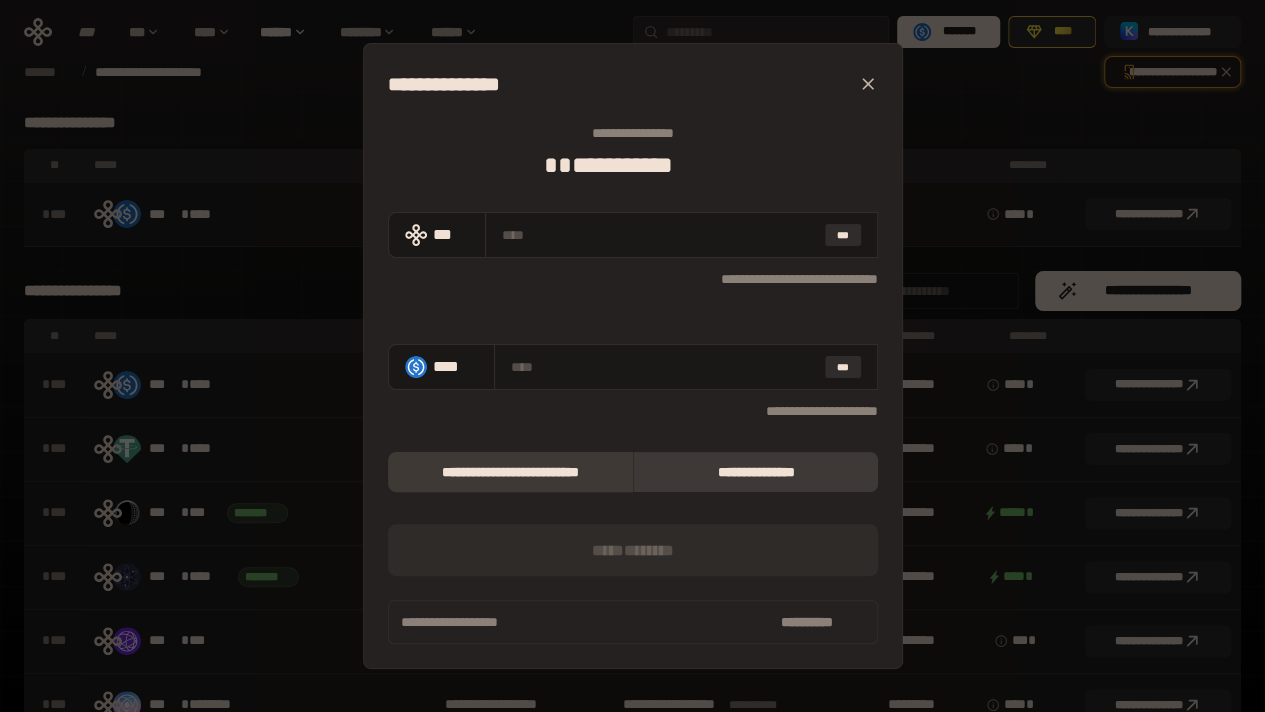 click on "**********" at bounding box center [510, 472] 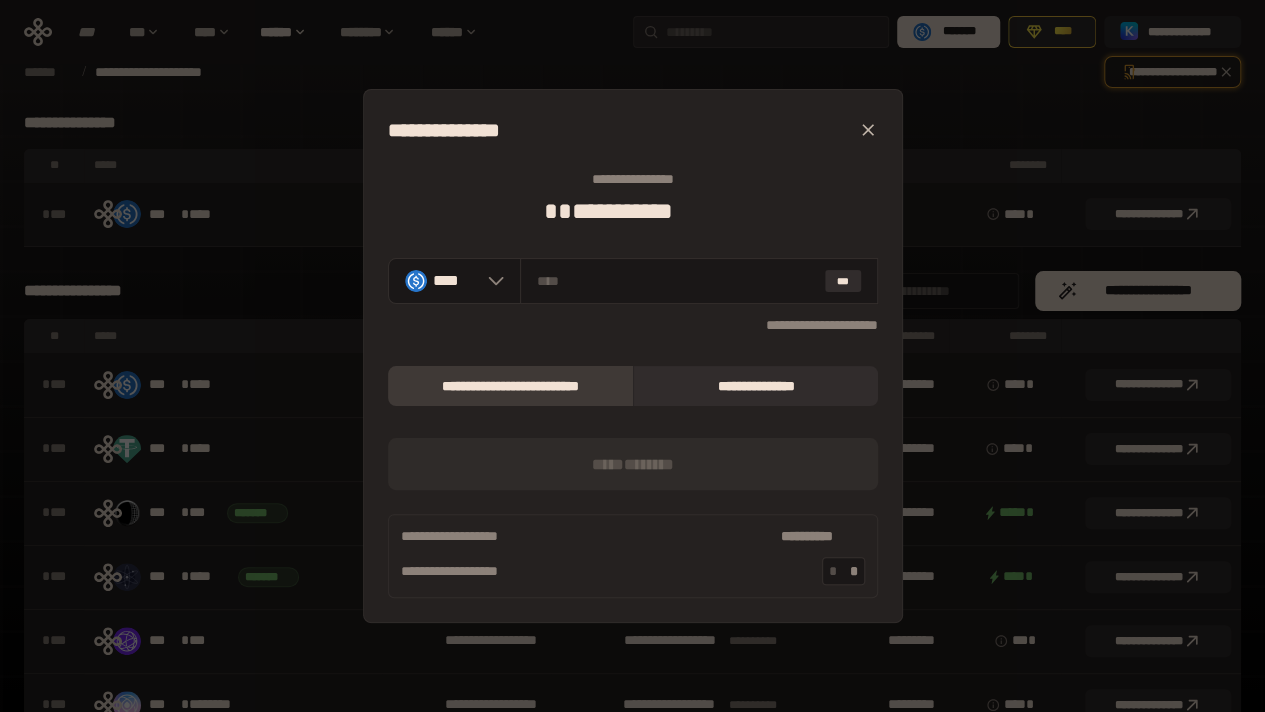 click 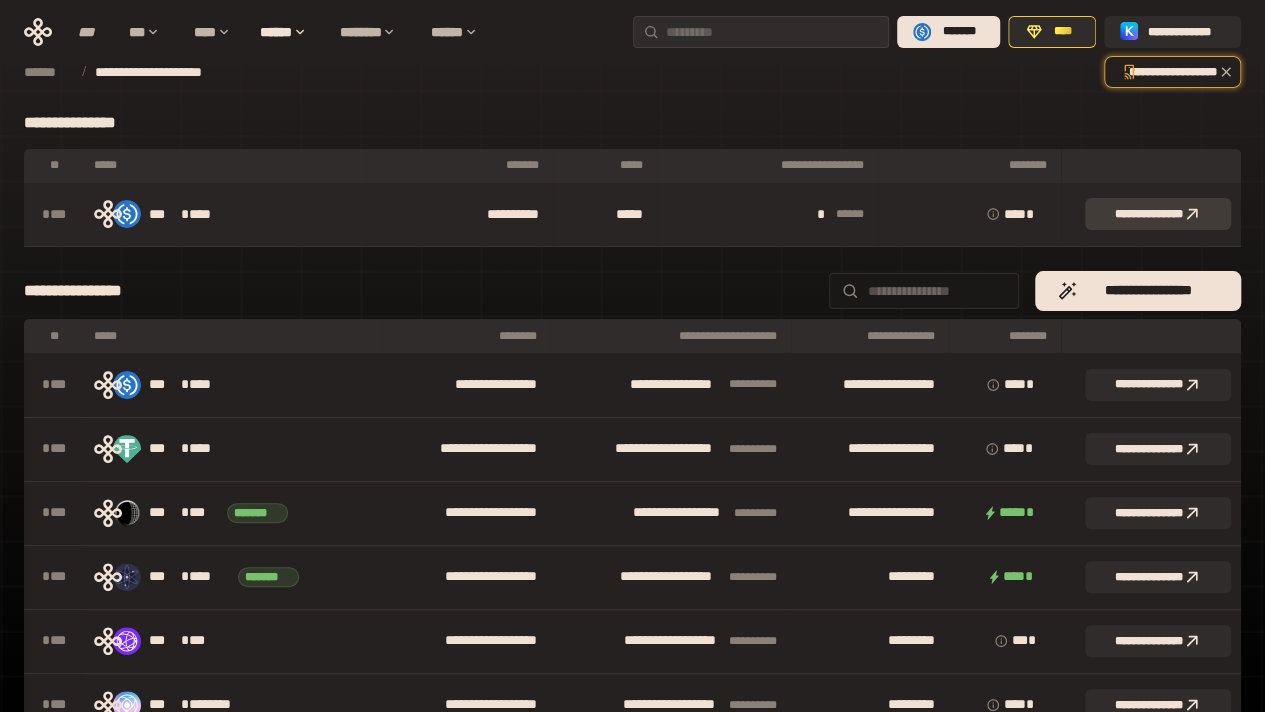 click on "**********" at bounding box center [1149, 214] 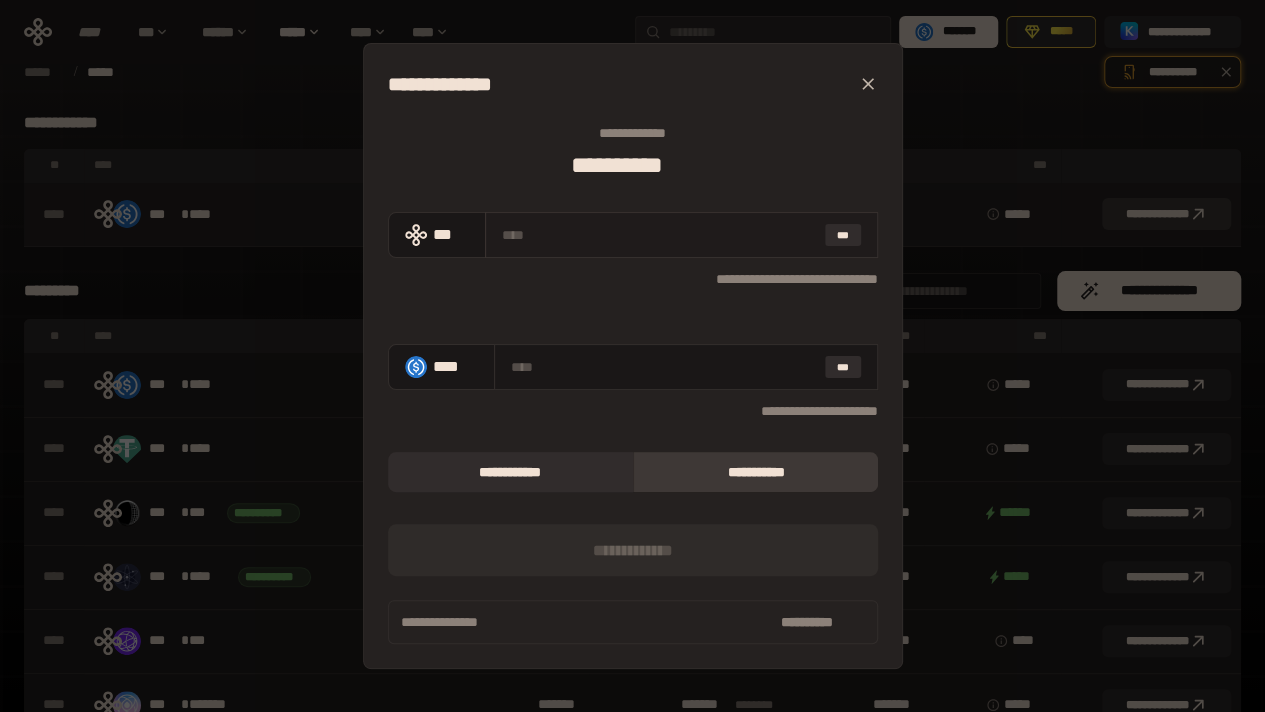 click at bounding box center [659, 235] 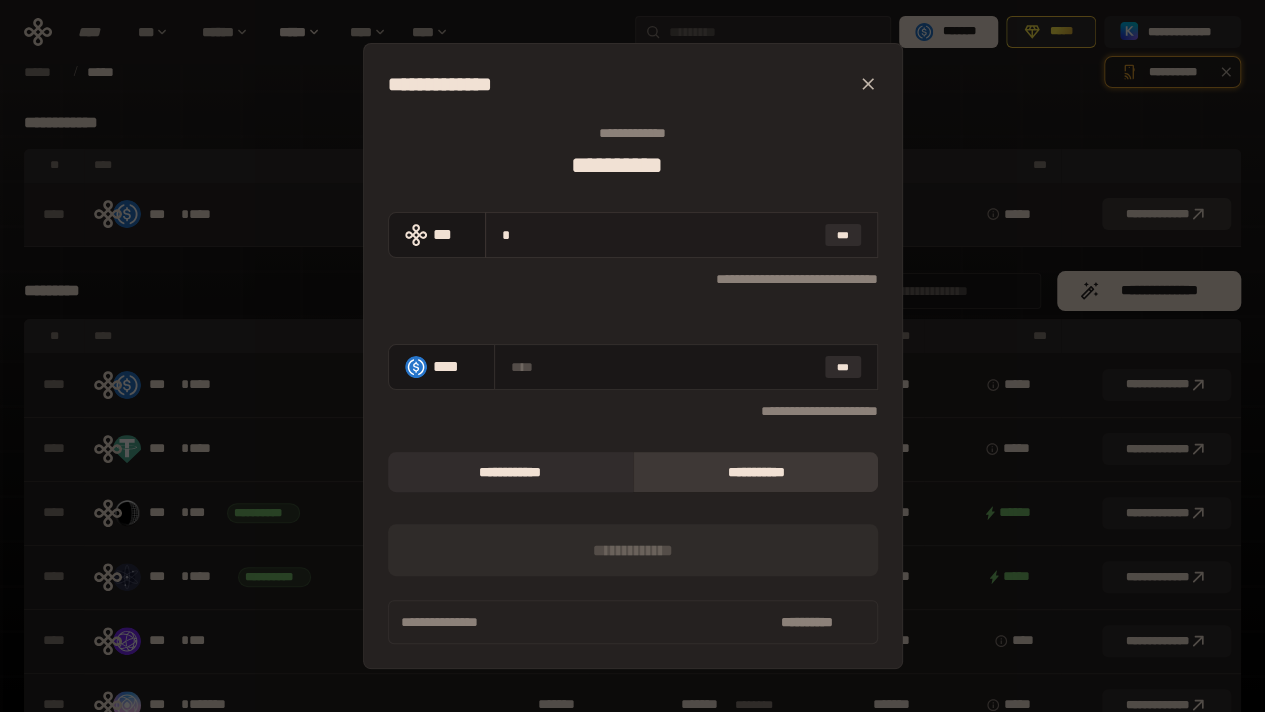 type on "**********" 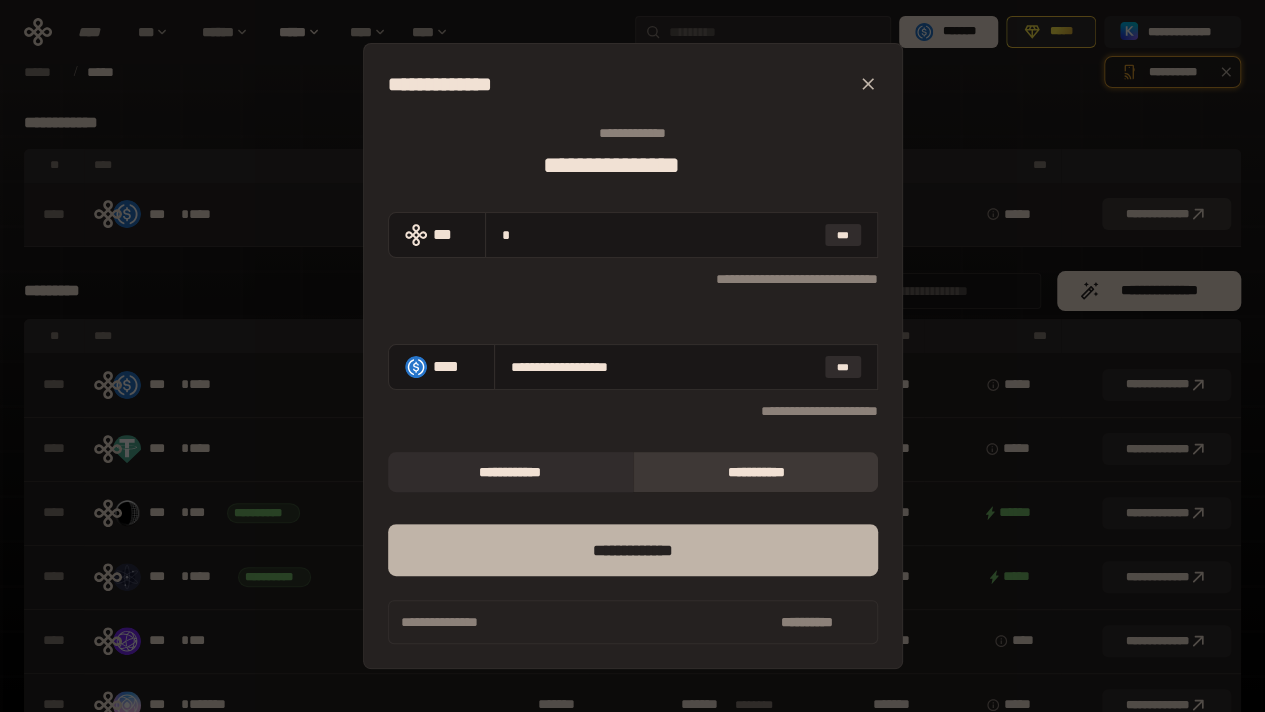 type on "*" 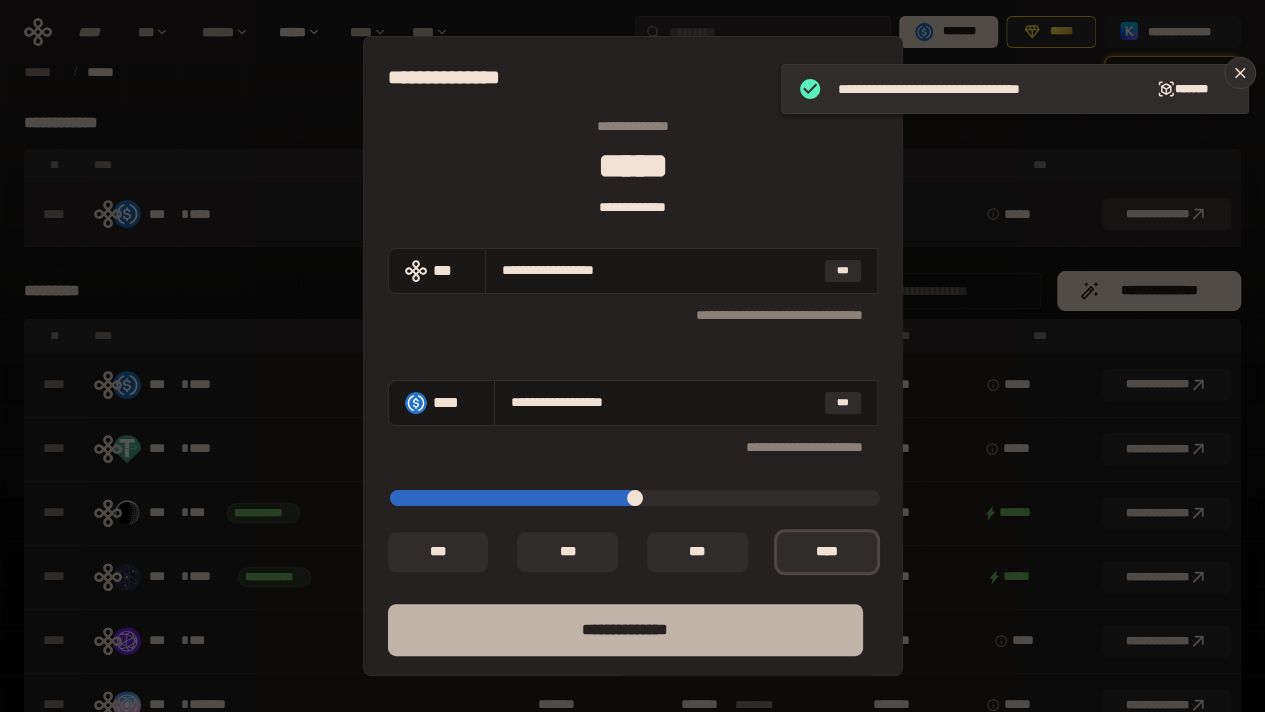 click on "**** *********" at bounding box center (625, 630) 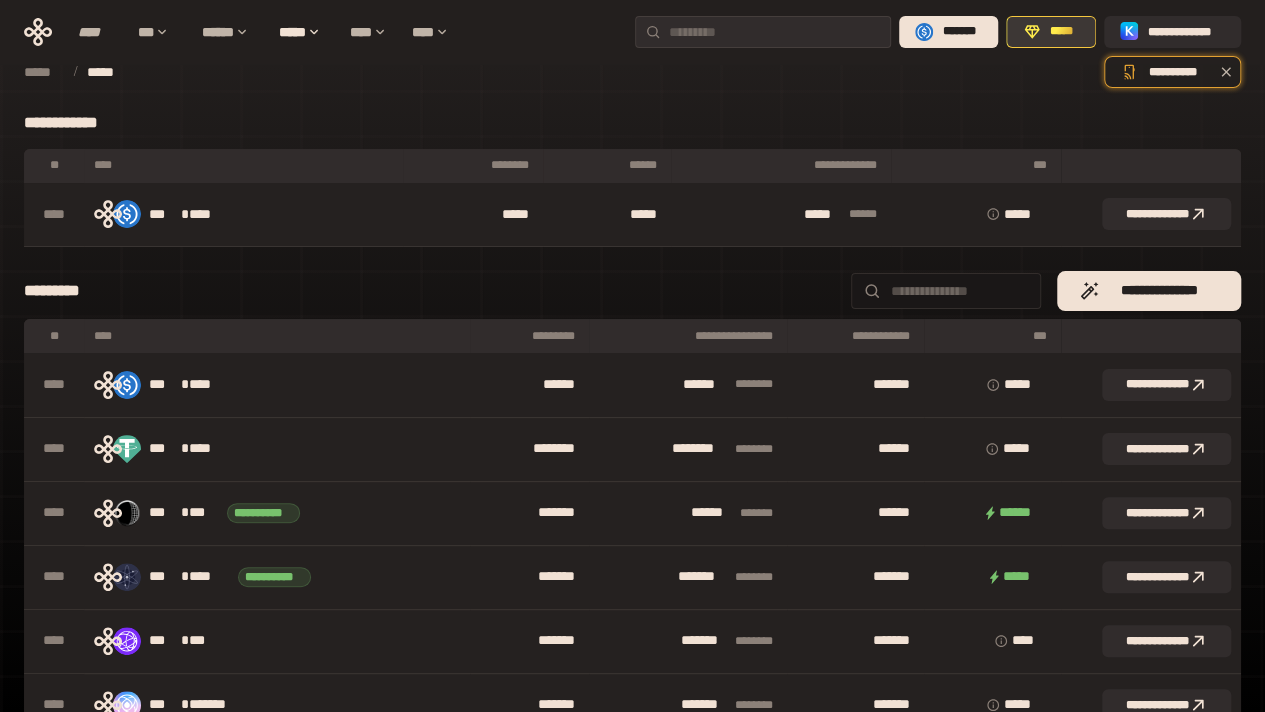 click on "*****" at bounding box center (1062, 32) 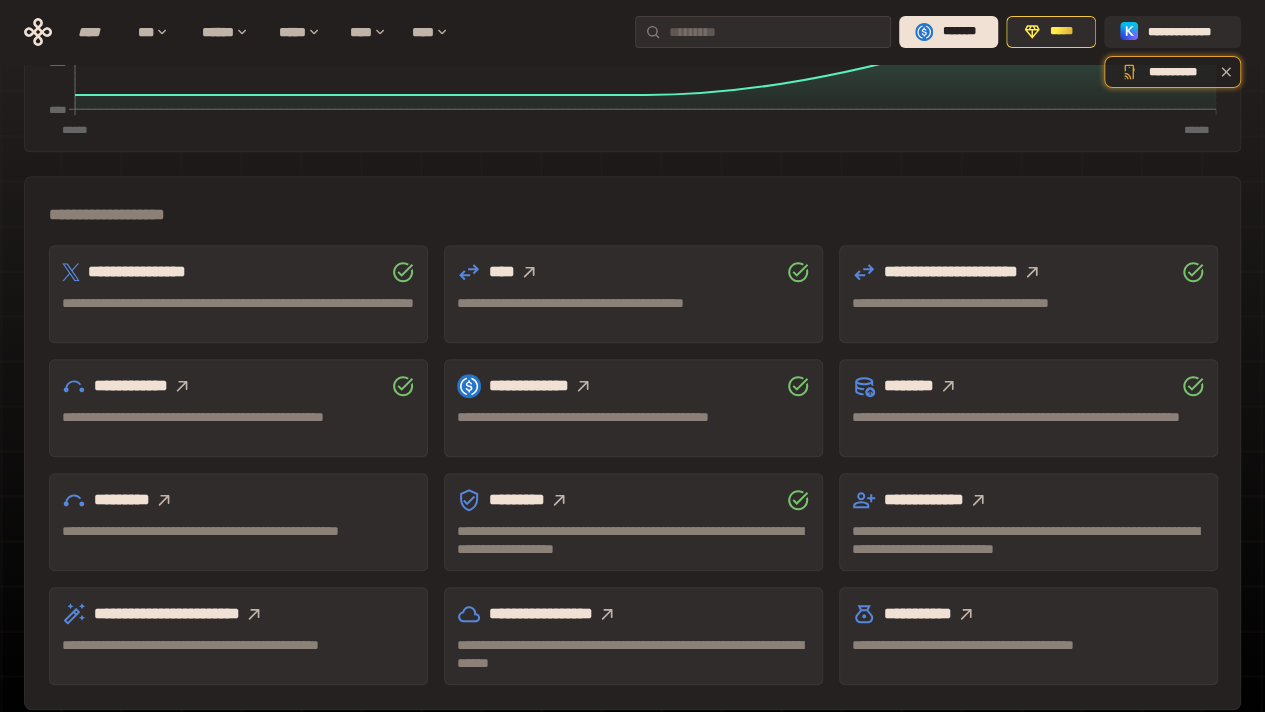 scroll, scrollTop: 0, scrollLeft: 0, axis: both 